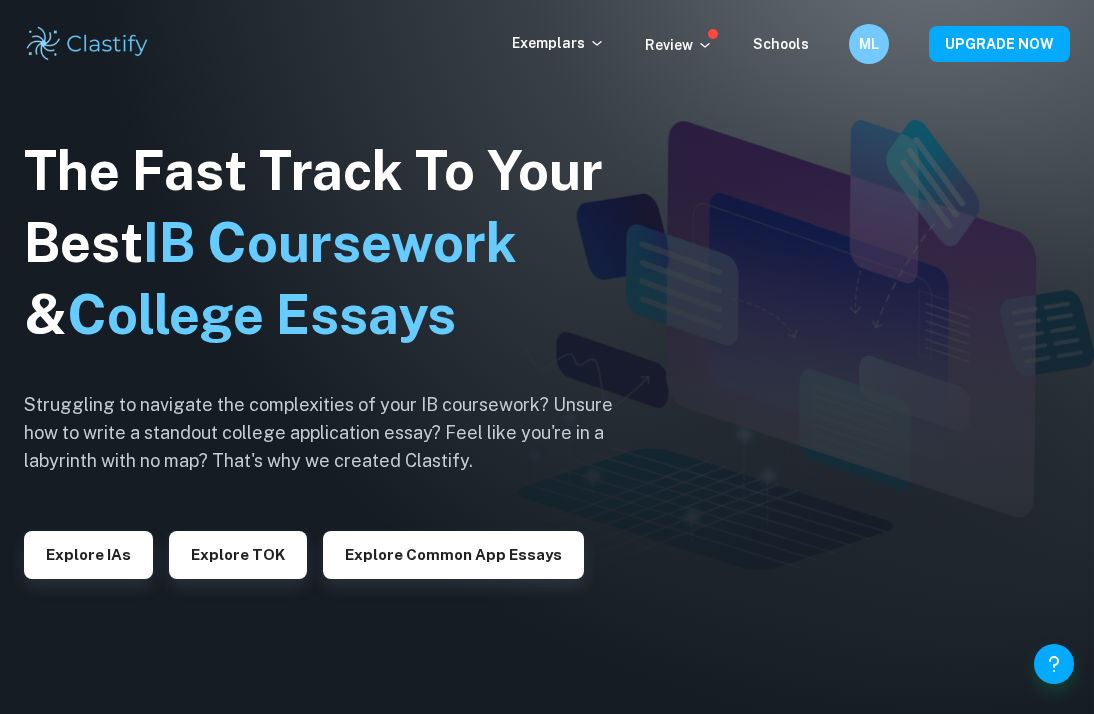 scroll, scrollTop: 0, scrollLeft: 0, axis: both 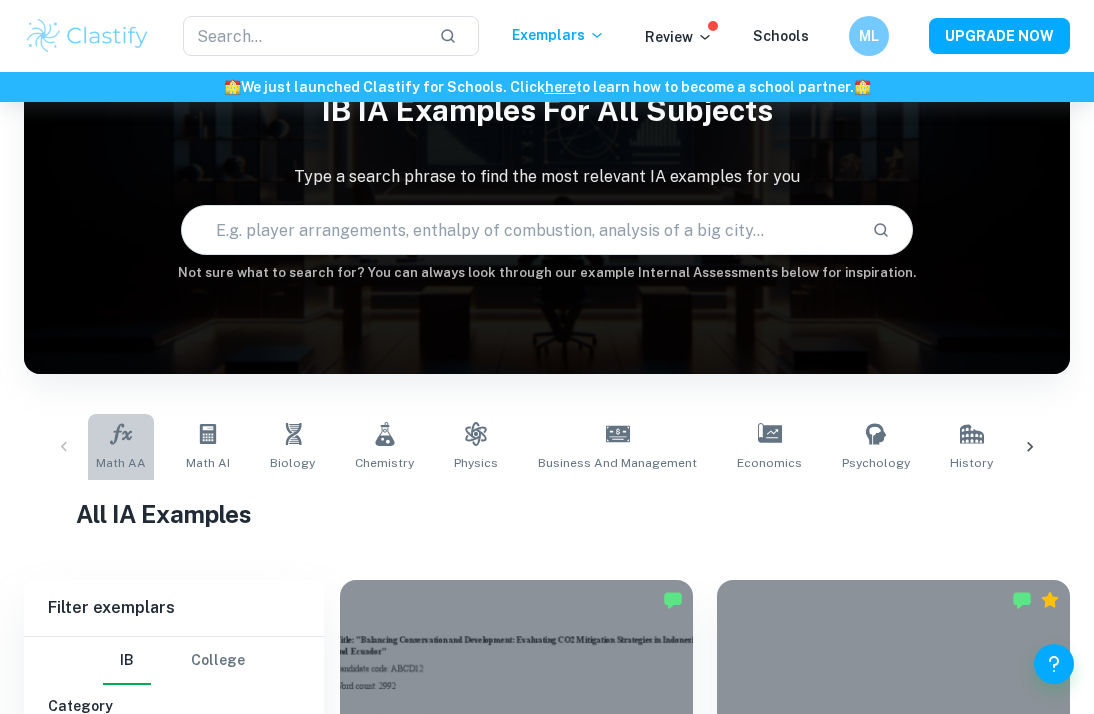 click 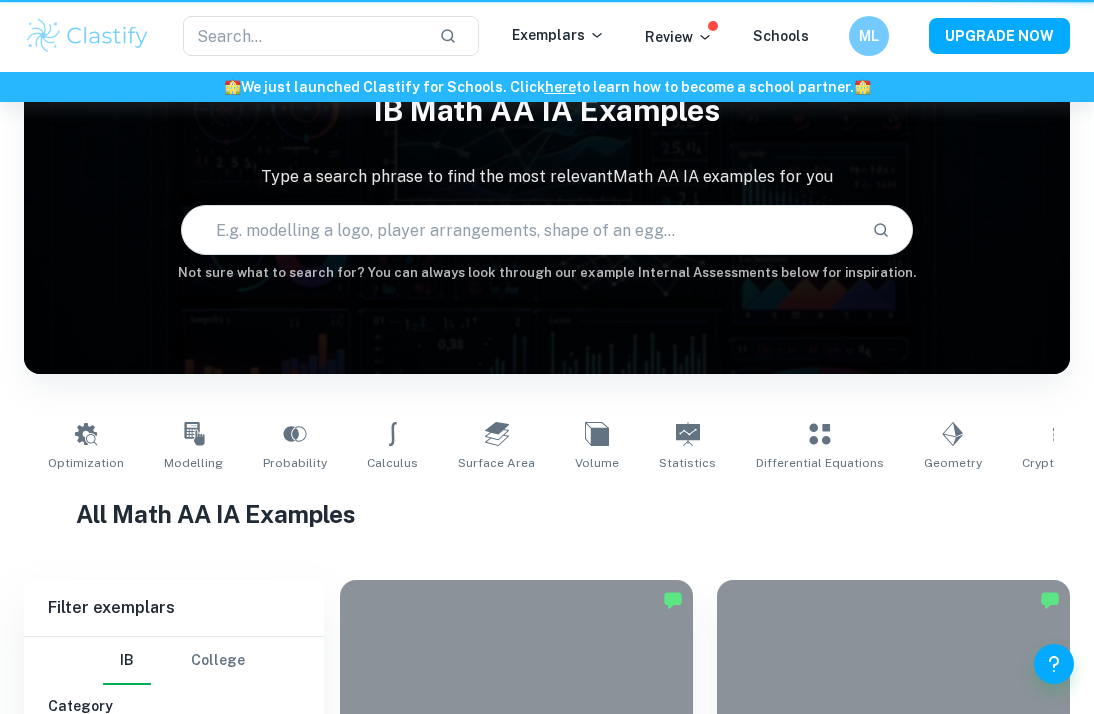 scroll, scrollTop: 0, scrollLeft: 0, axis: both 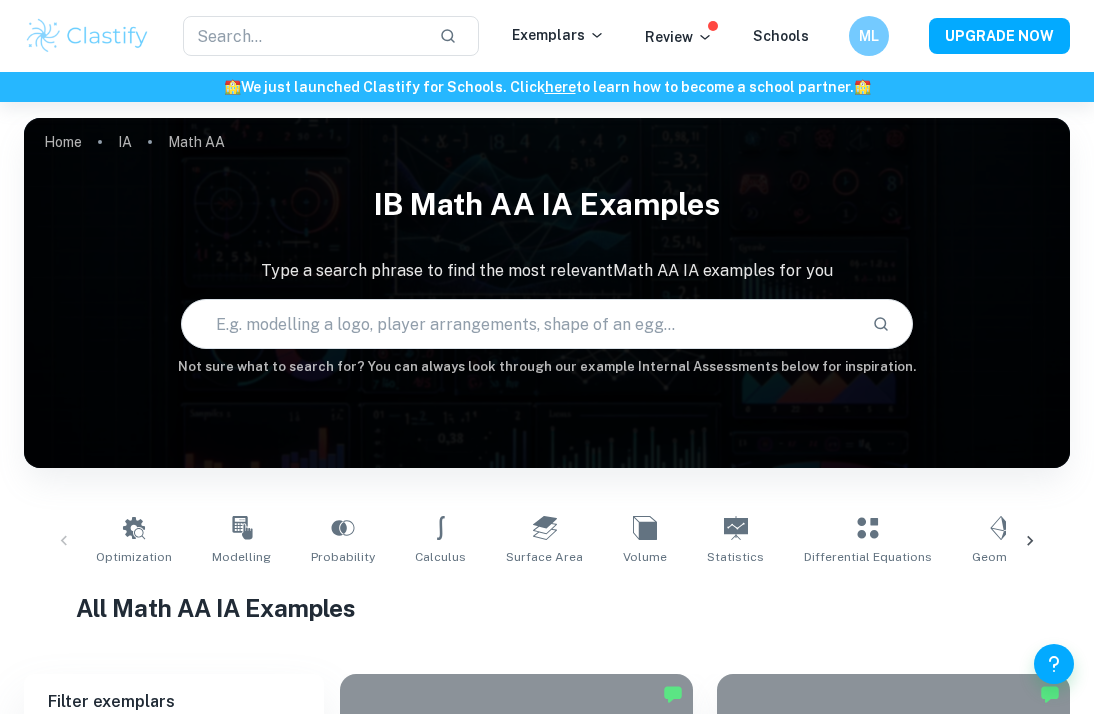 click at bounding box center [519, 324] 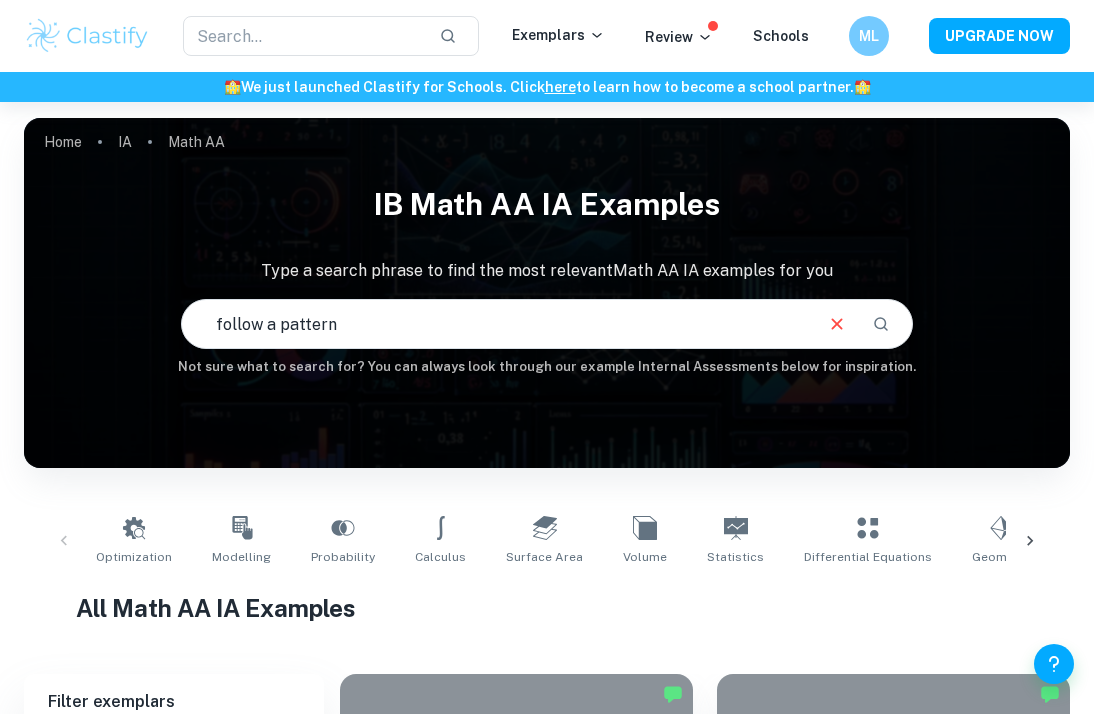 type on "follow a pattern" 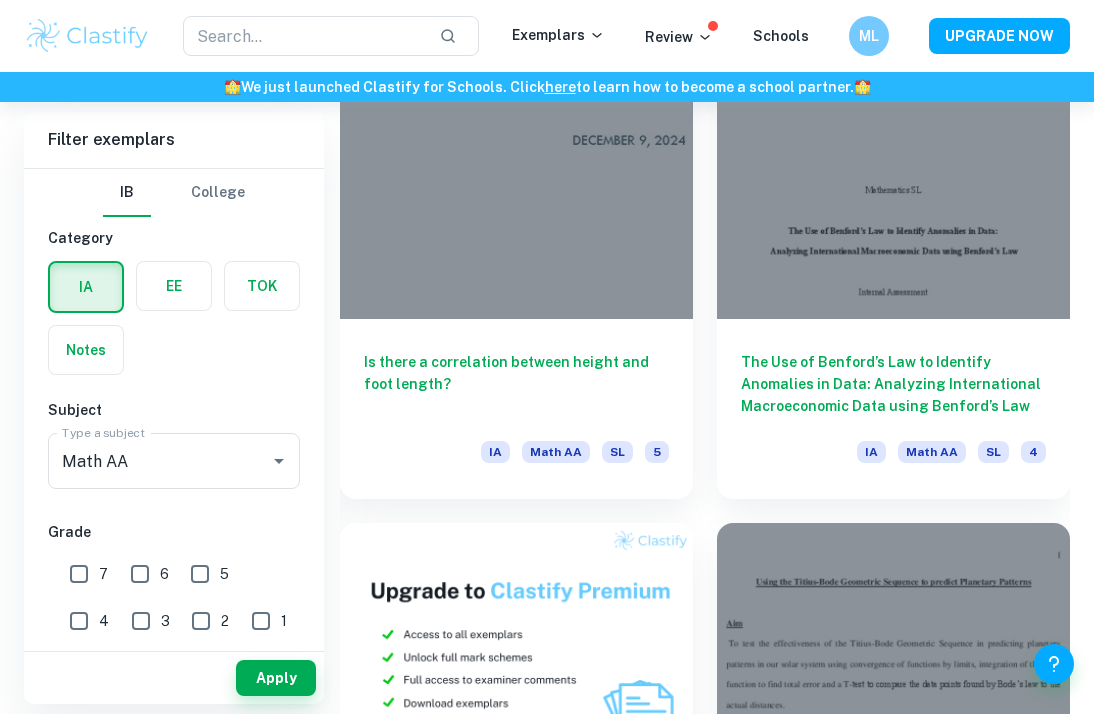 scroll, scrollTop: 1558, scrollLeft: 0, axis: vertical 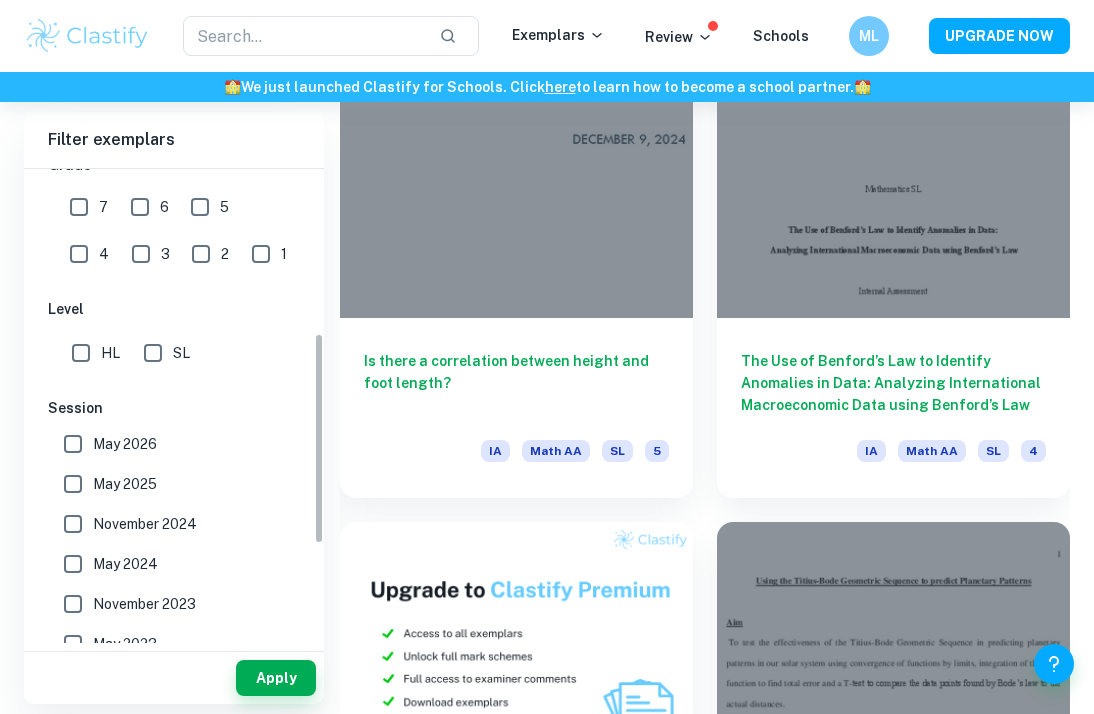 click on "SL" at bounding box center [153, 353] 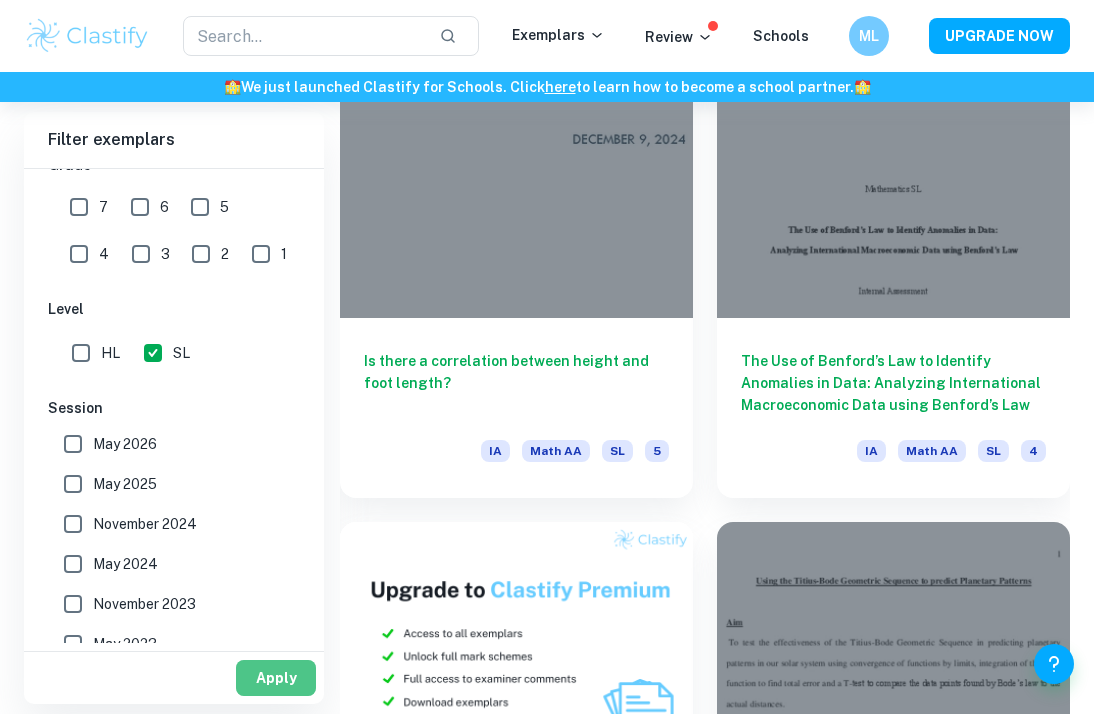 click on "Apply" at bounding box center [276, 678] 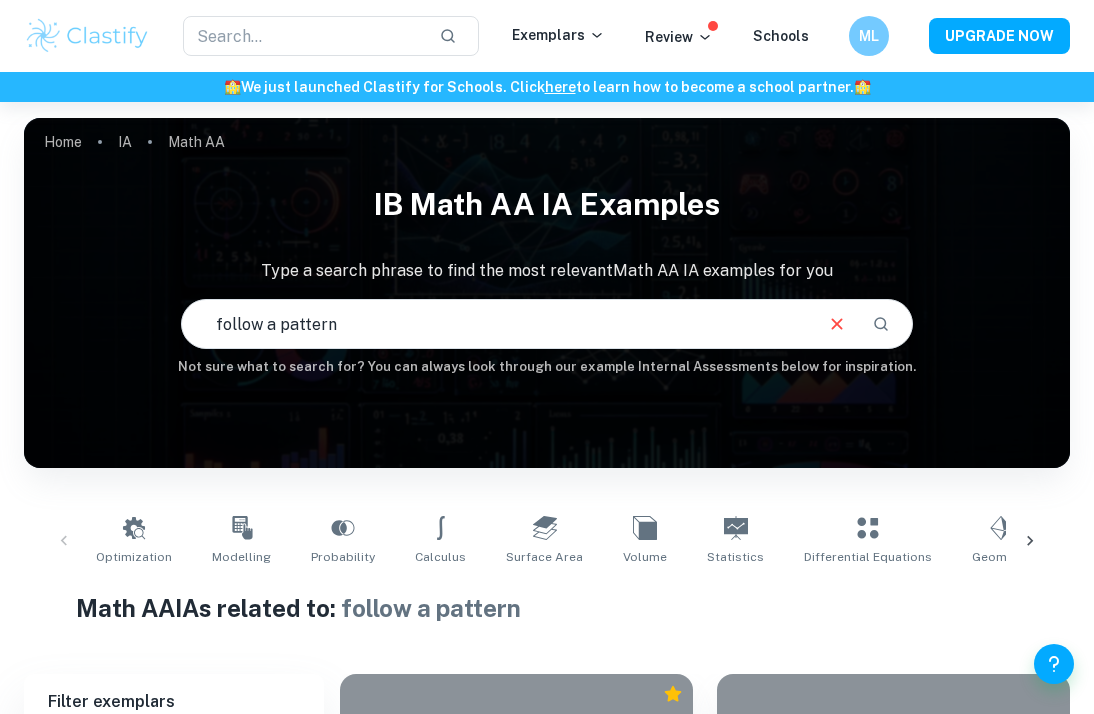 scroll, scrollTop: 496, scrollLeft: 0, axis: vertical 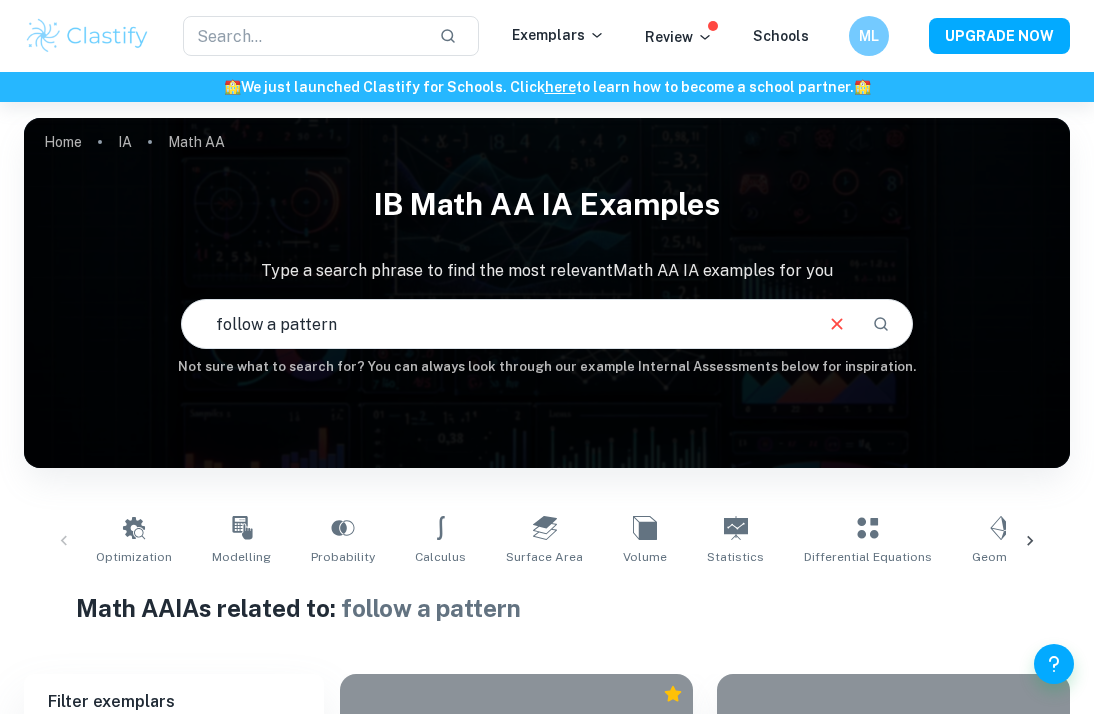 drag, startPoint x: 416, startPoint y: 336, endPoint x: 120, endPoint y: 321, distance: 296.37982 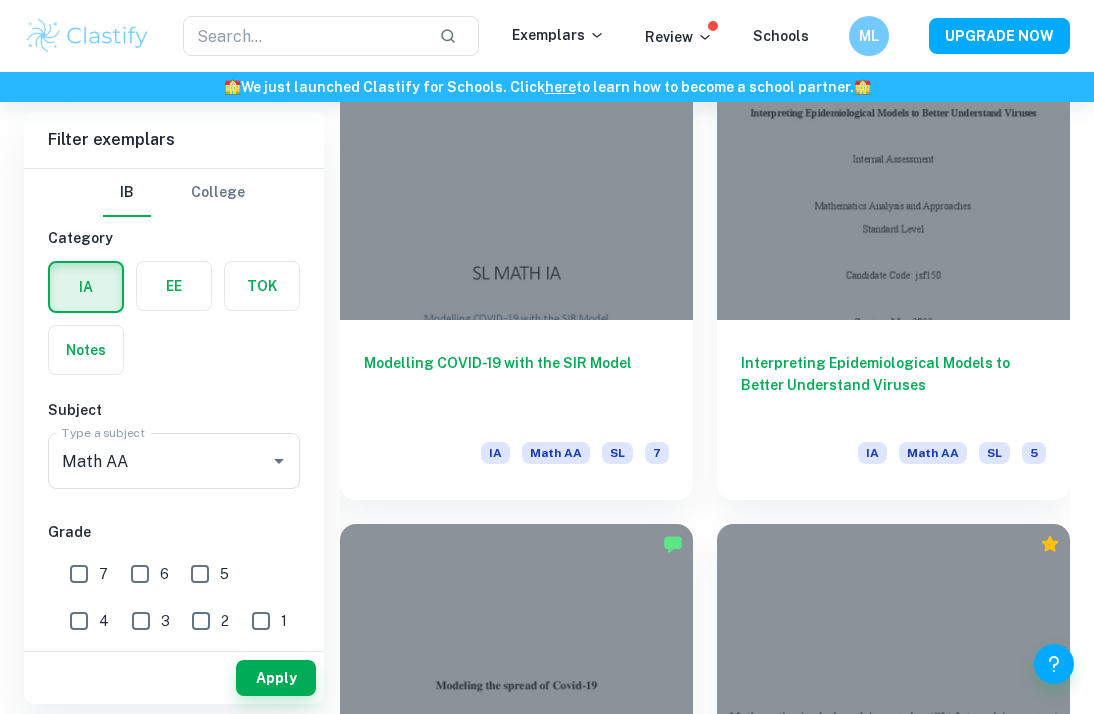 scroll, scrollTop: 2495, scrollLeft: 0, axis: vertical 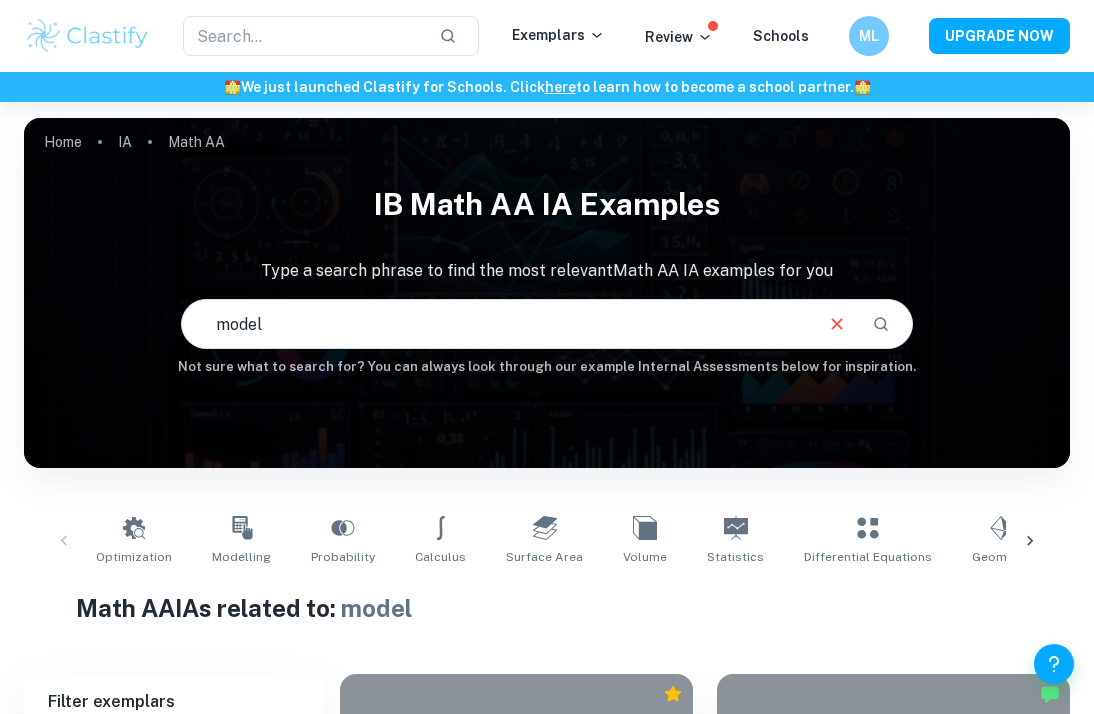 click on "model" at bounding box center [496, 324] 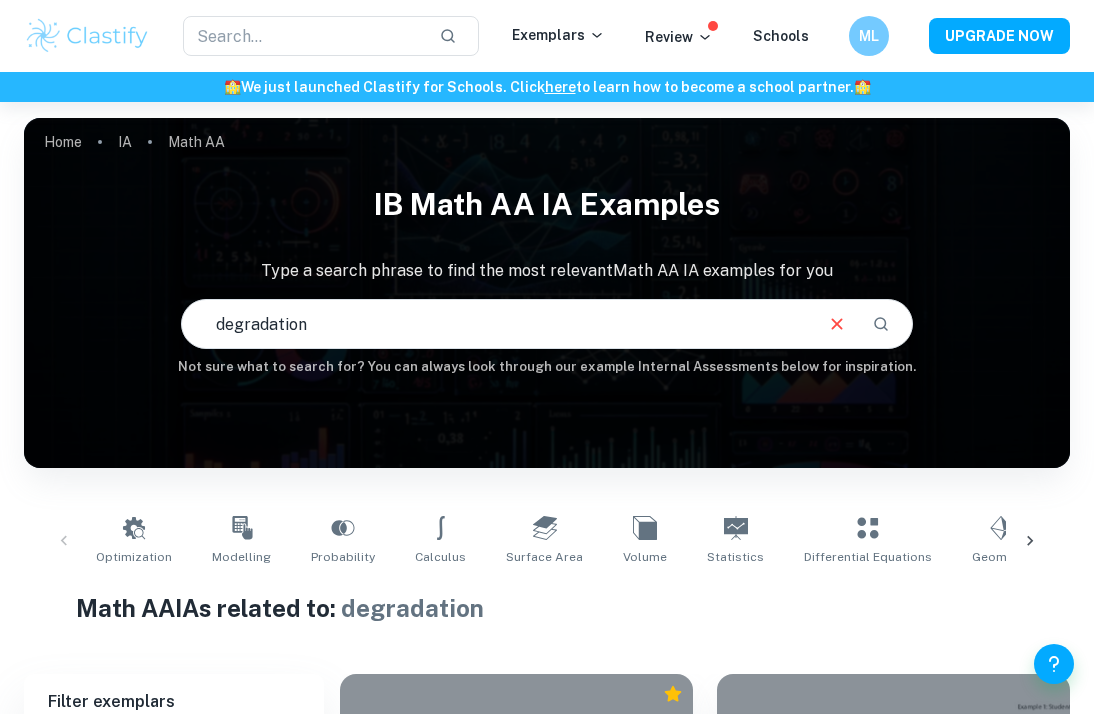 drag, startPoint x: 420, startPoint y: 308, endPoint x: 0, endPoint y: 311, distance: 420.0107 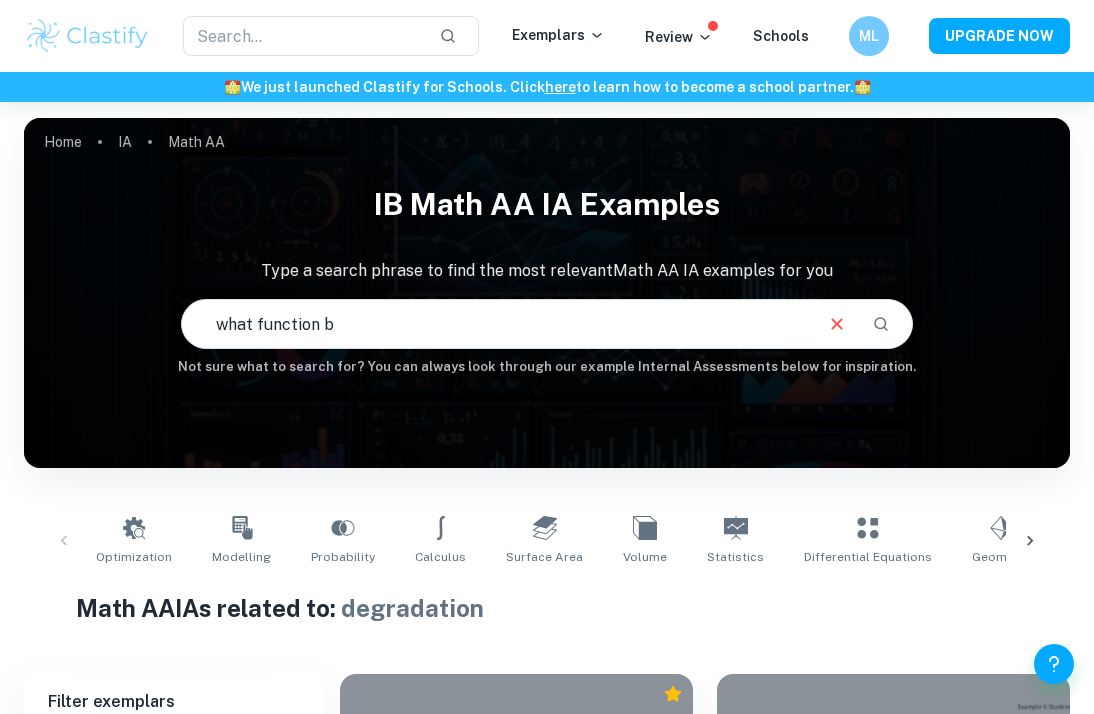 type on "what function b" 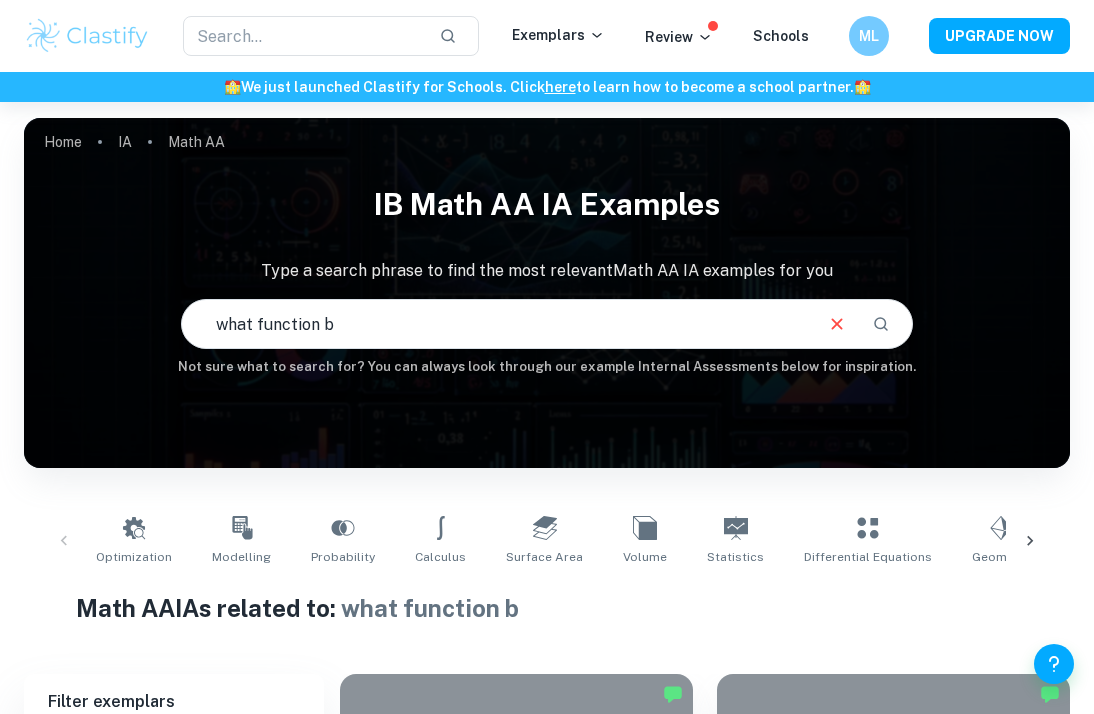 scroll, scrollTop: 0, scrollLeft: 0, axis: both 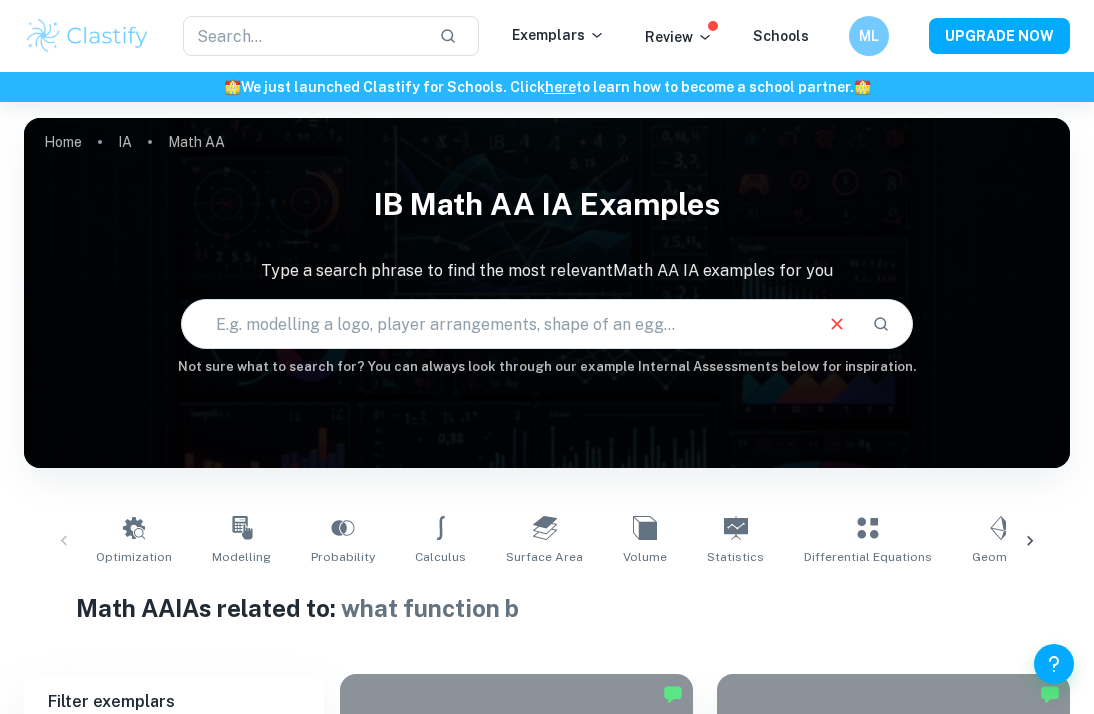 type 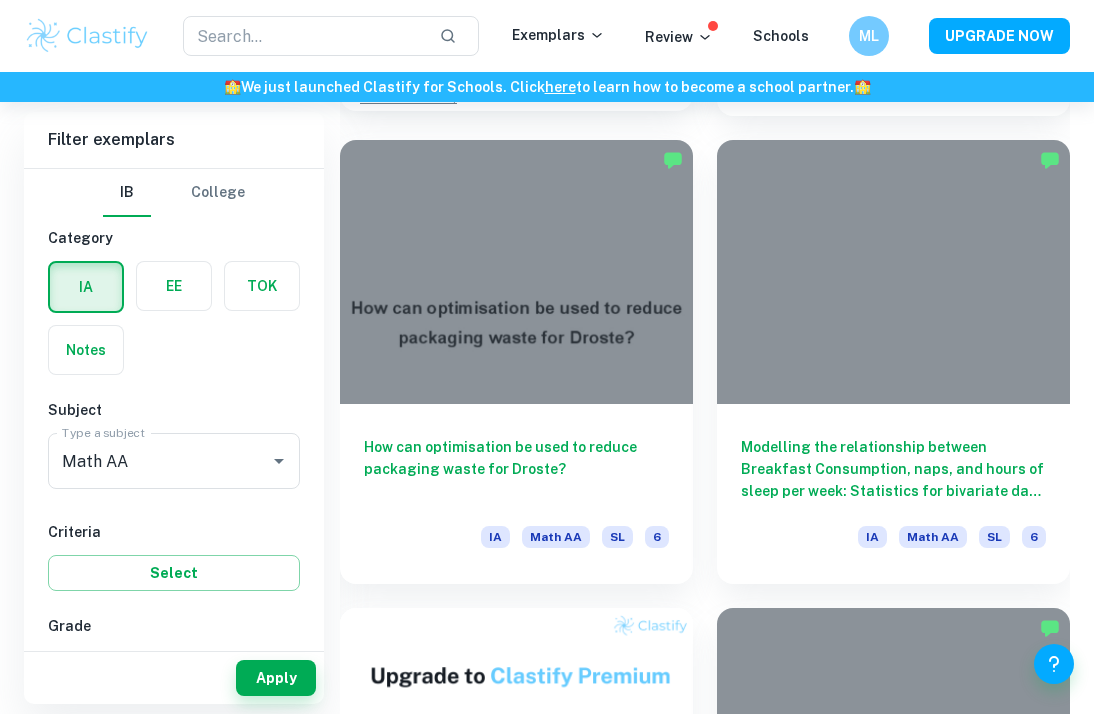 scroll, scrollTop: 1524, scrollLeft: 0, axis: vertical 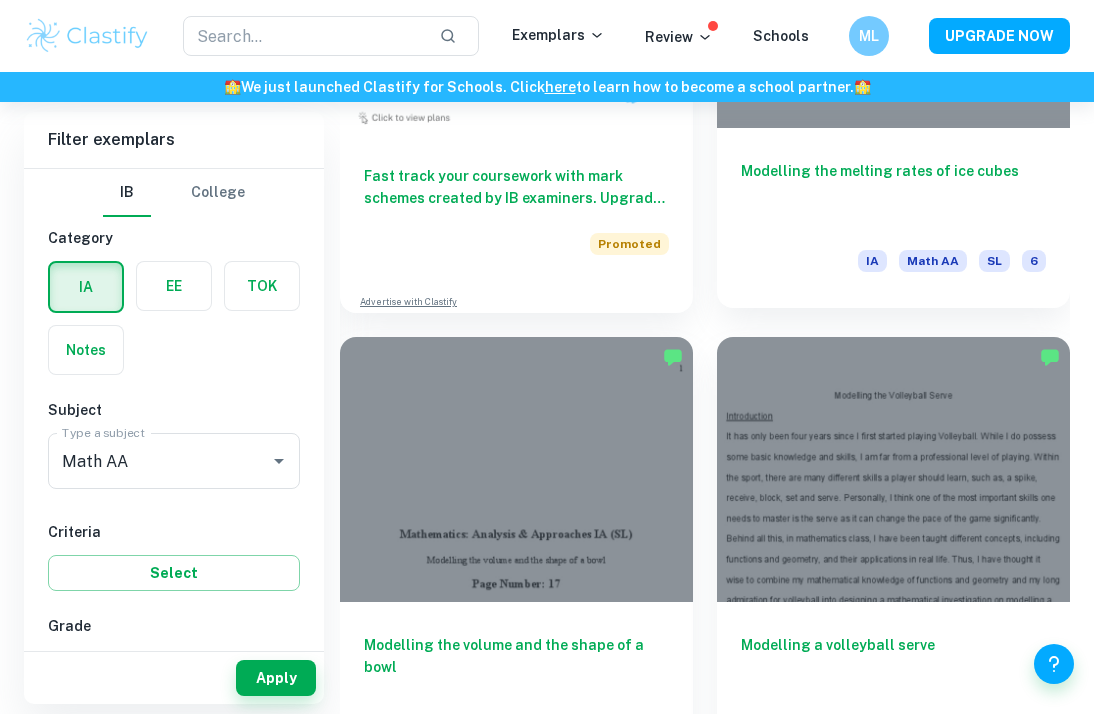 click at bounding box center (893, -5) 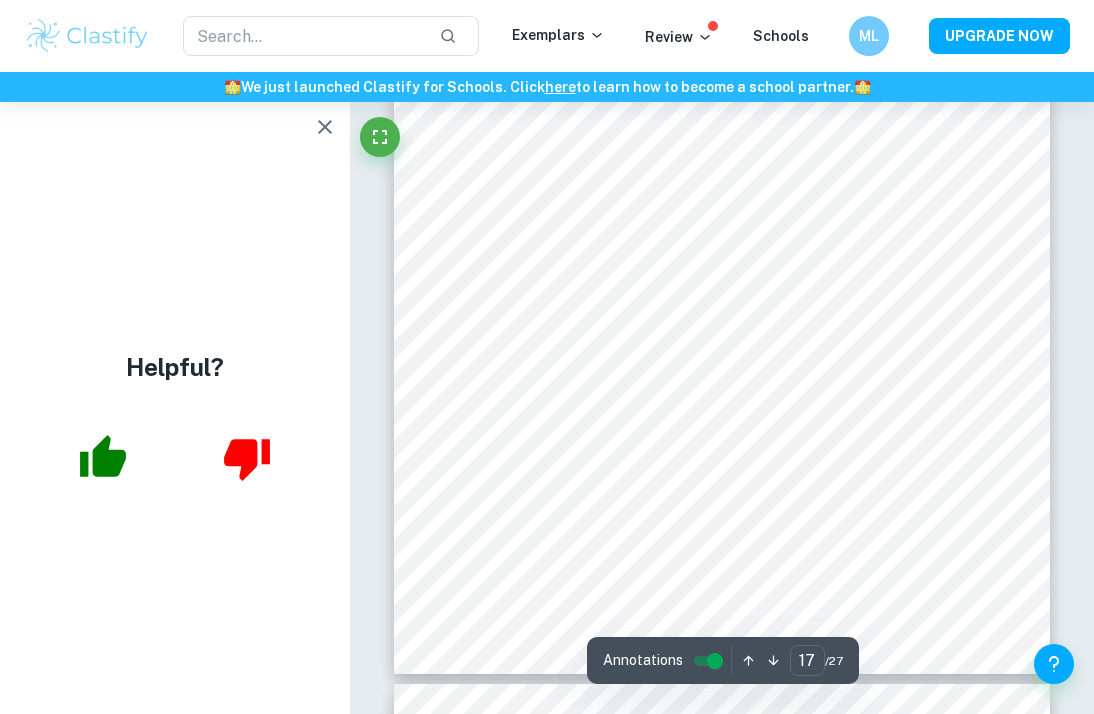scroll, scrollTop: 15801, scrollLeft: 0, axis: vertical 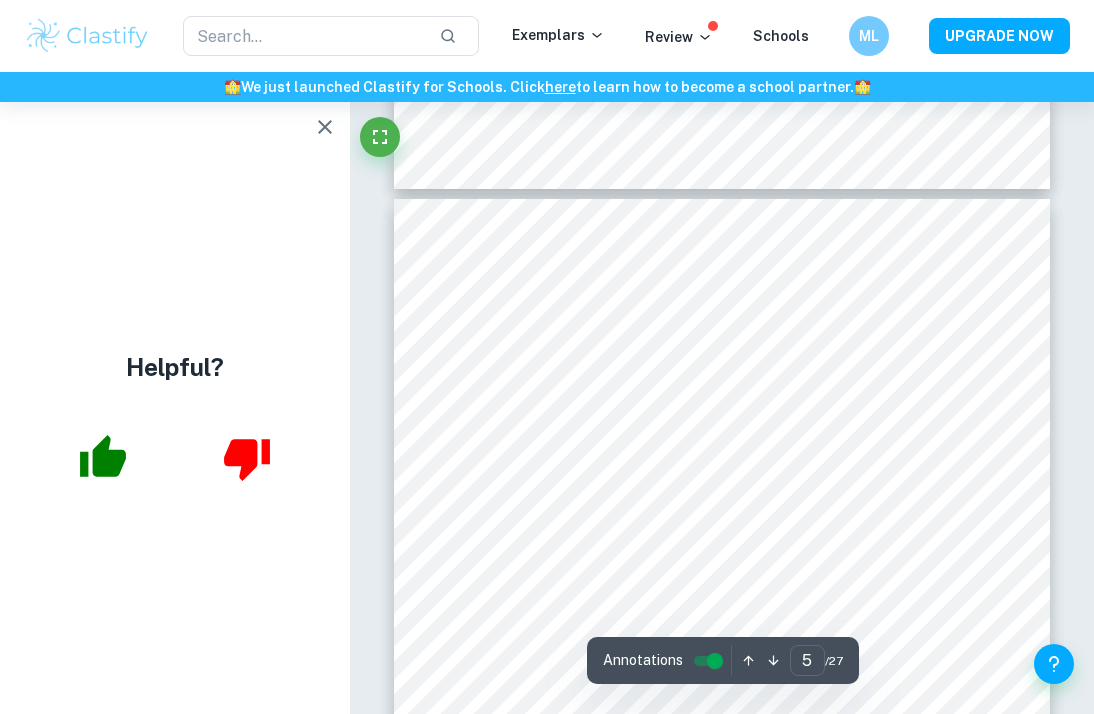 type on "4" 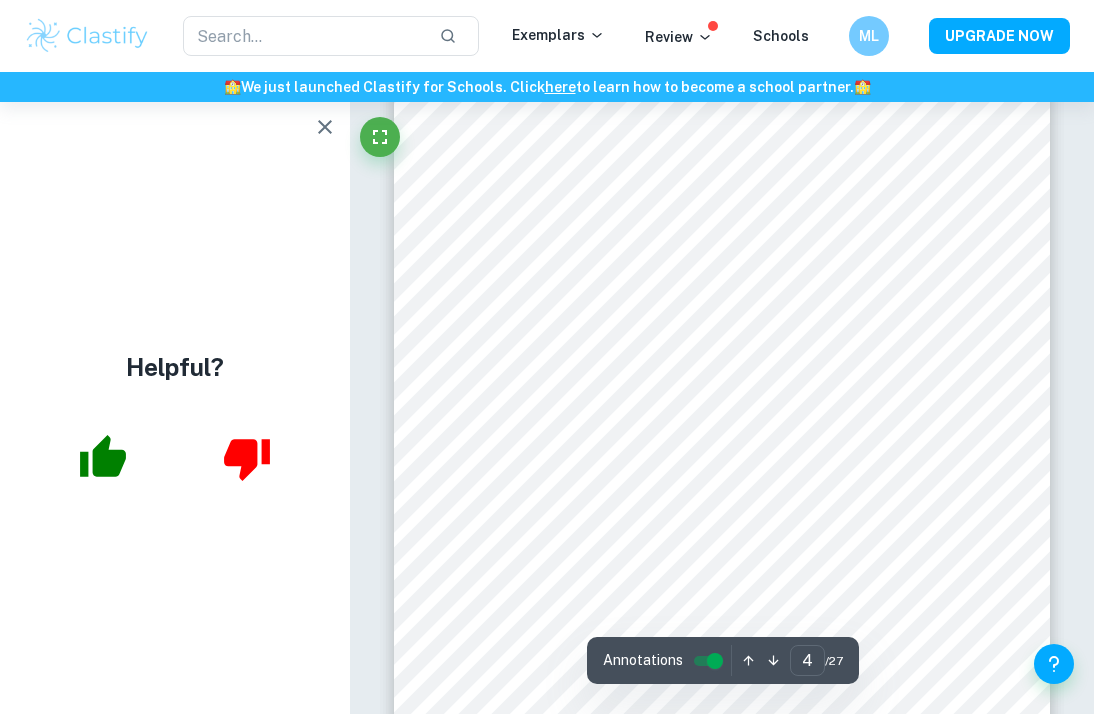 scroll, scrollTop: 2790, scrollLeft: 0, axis: vertical 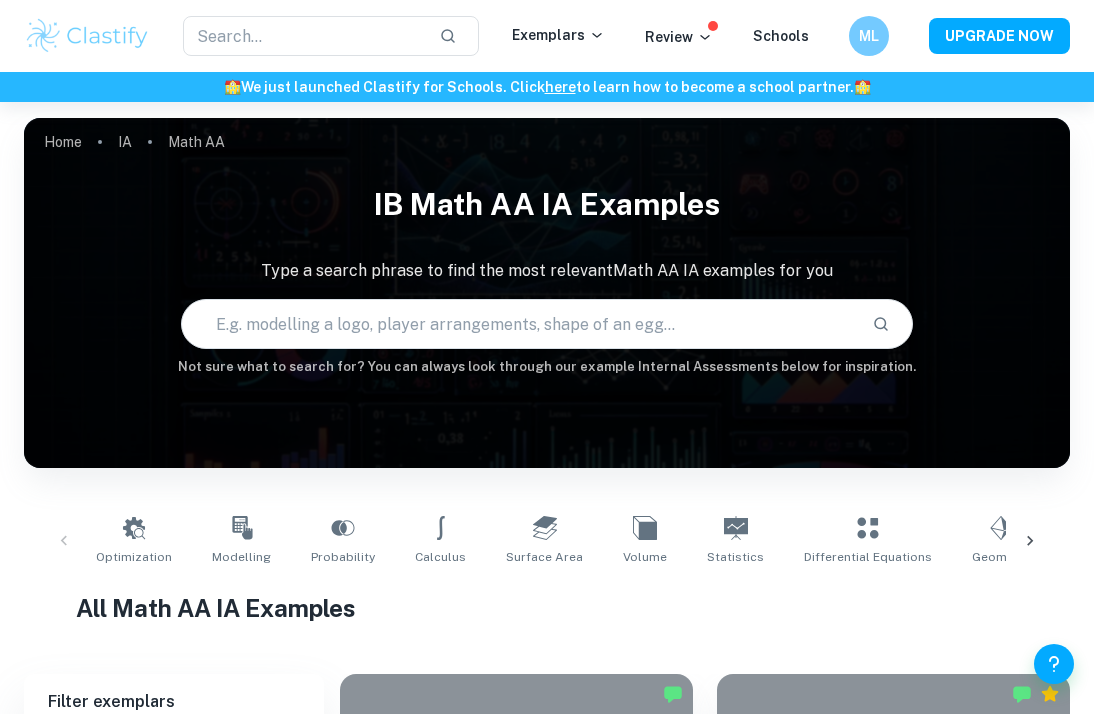 click at bounding box center [519, 324] 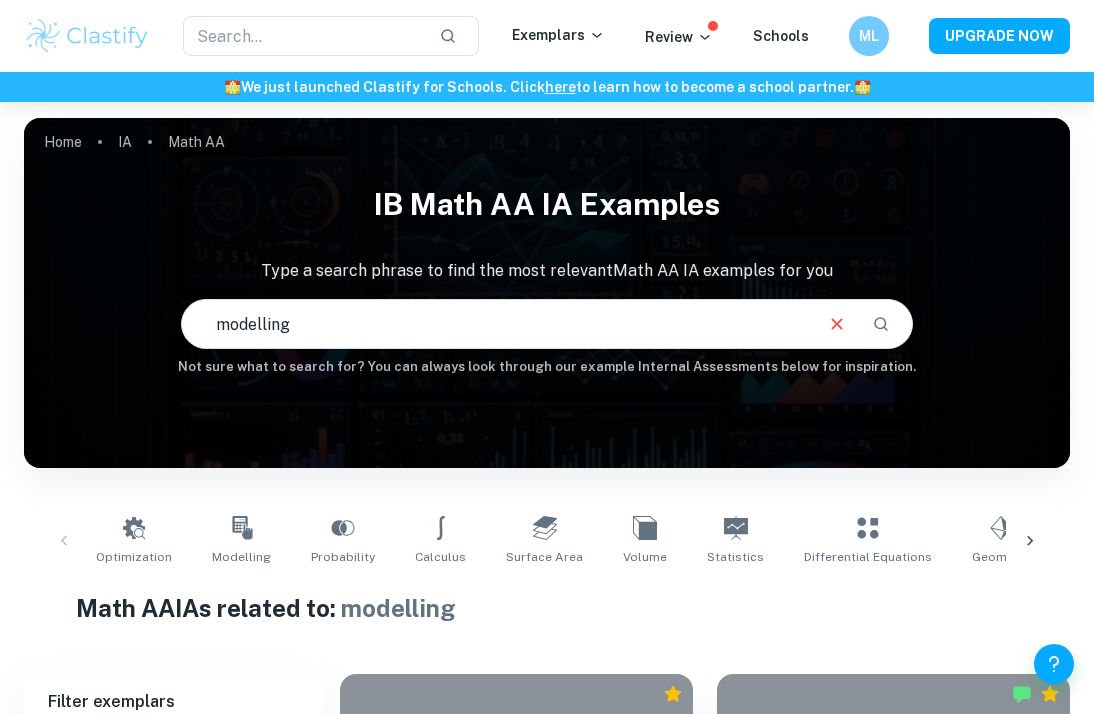 scroll, scrollTop: 0, scrollLeft: 0, axis: both 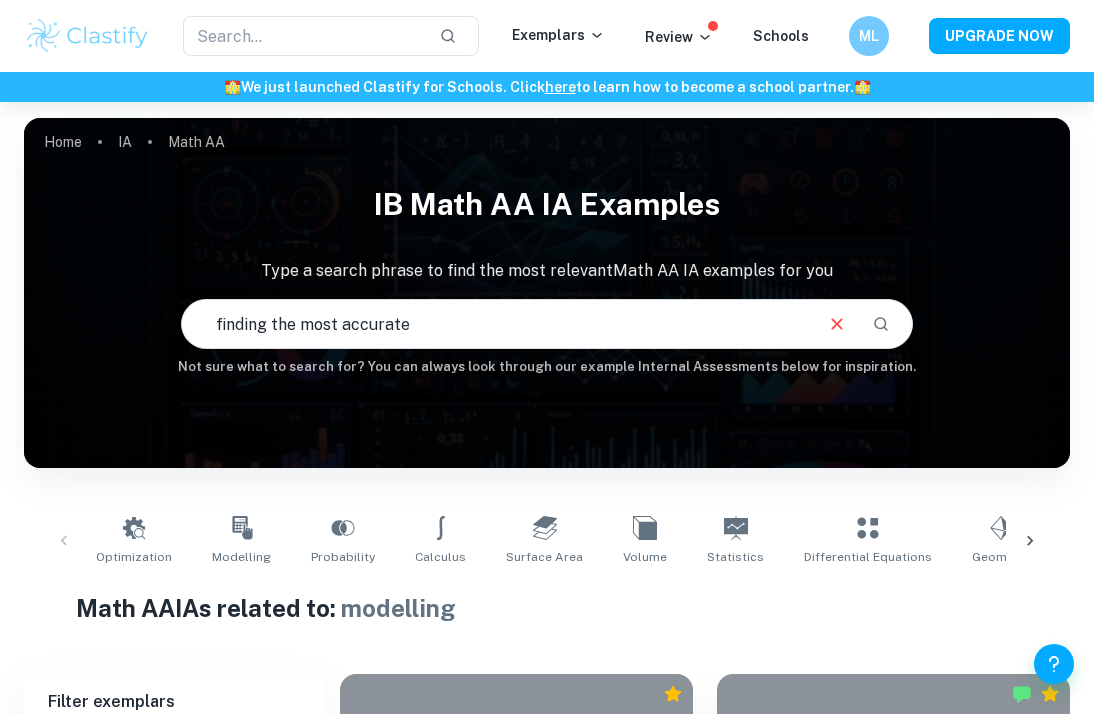 type on "finding the most accurate" 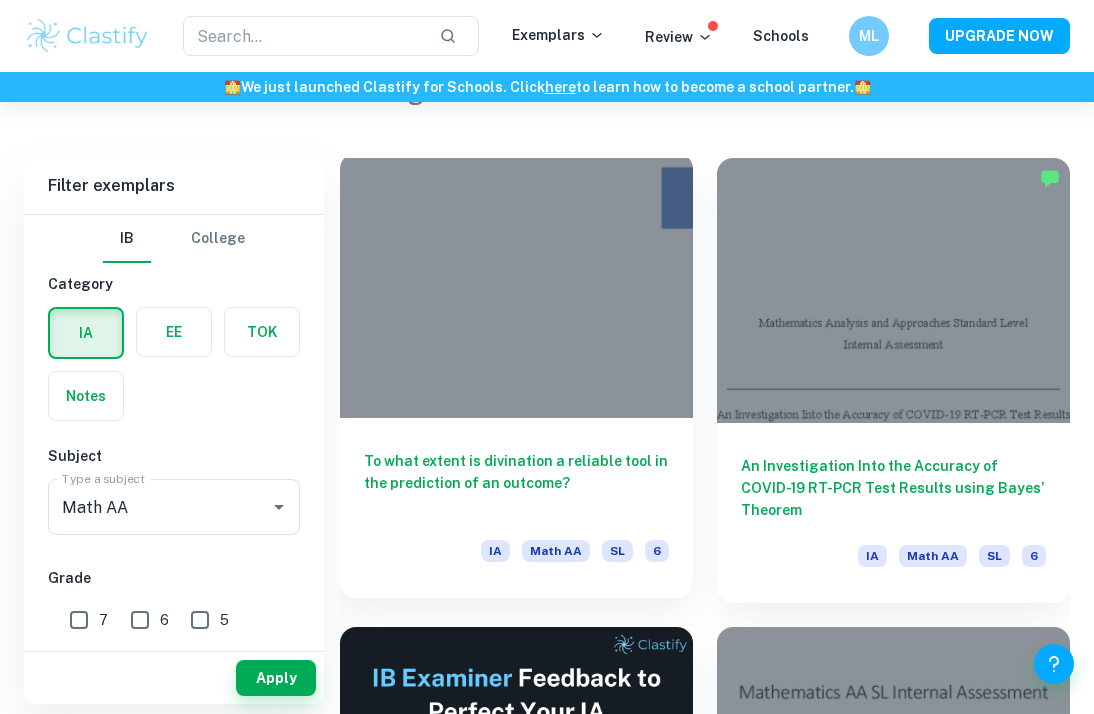 scroll, scrollTop: 515, scrollLeft: 0, axis: vertical 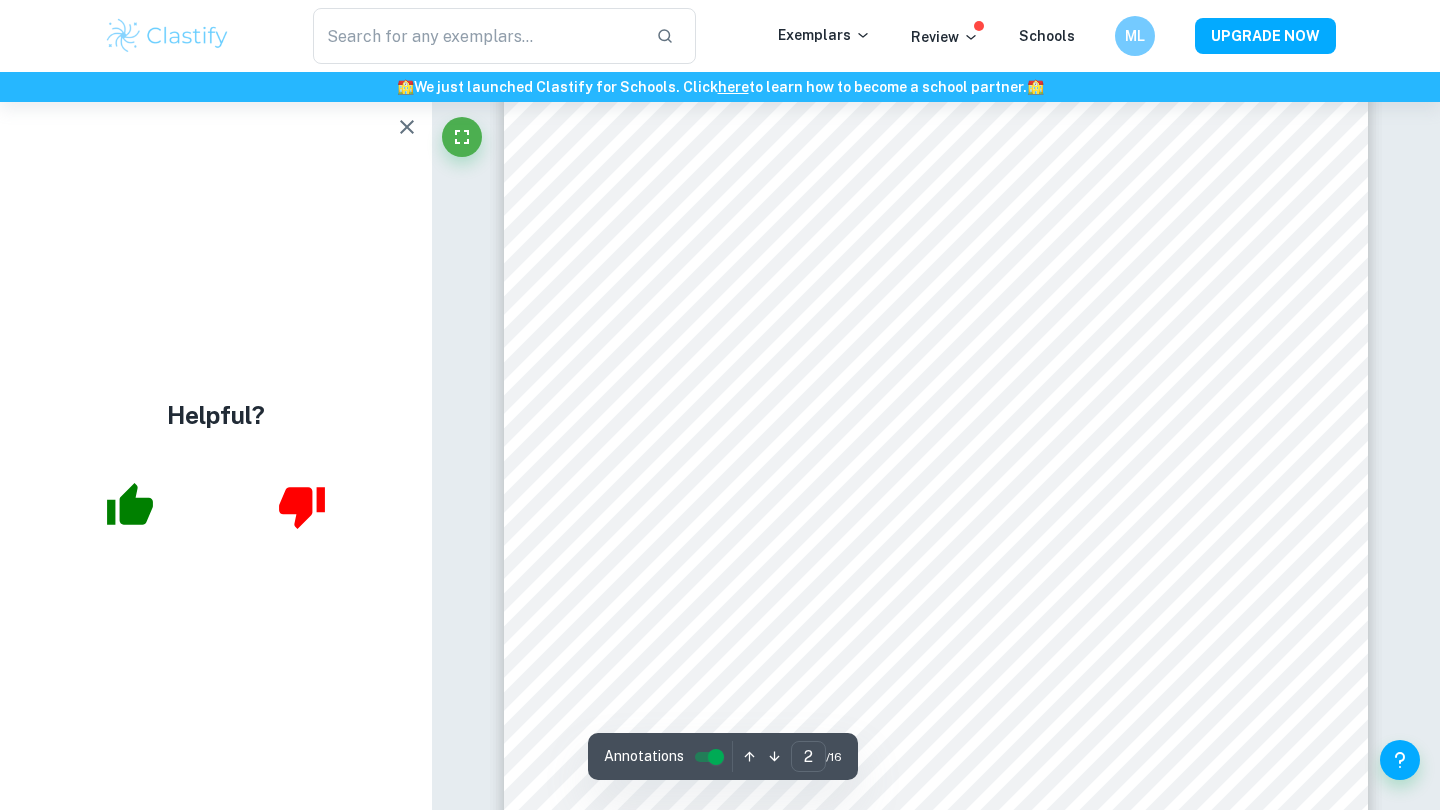 click 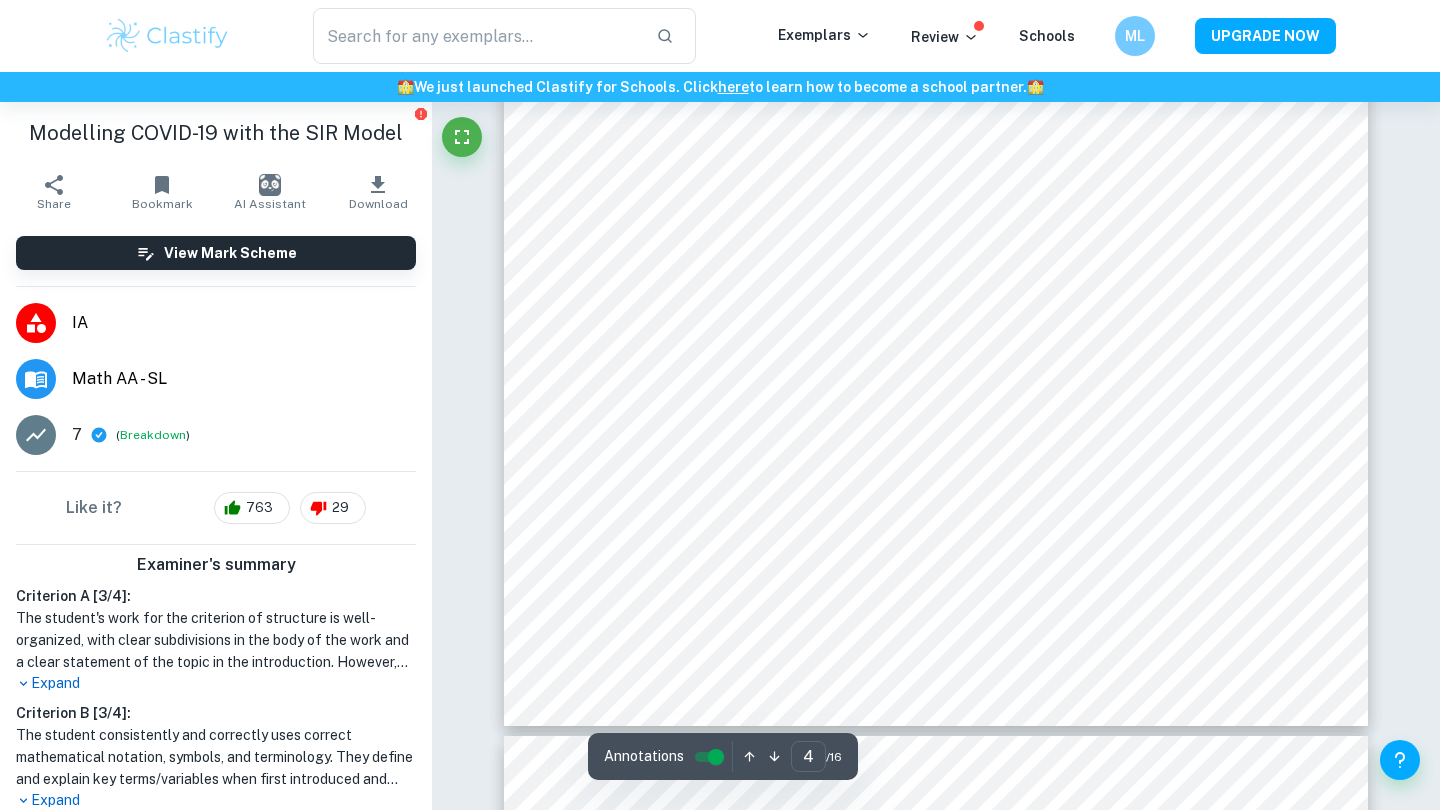 scroll, scrollTop: 4176, scrollLeft: 0, axis: vertical 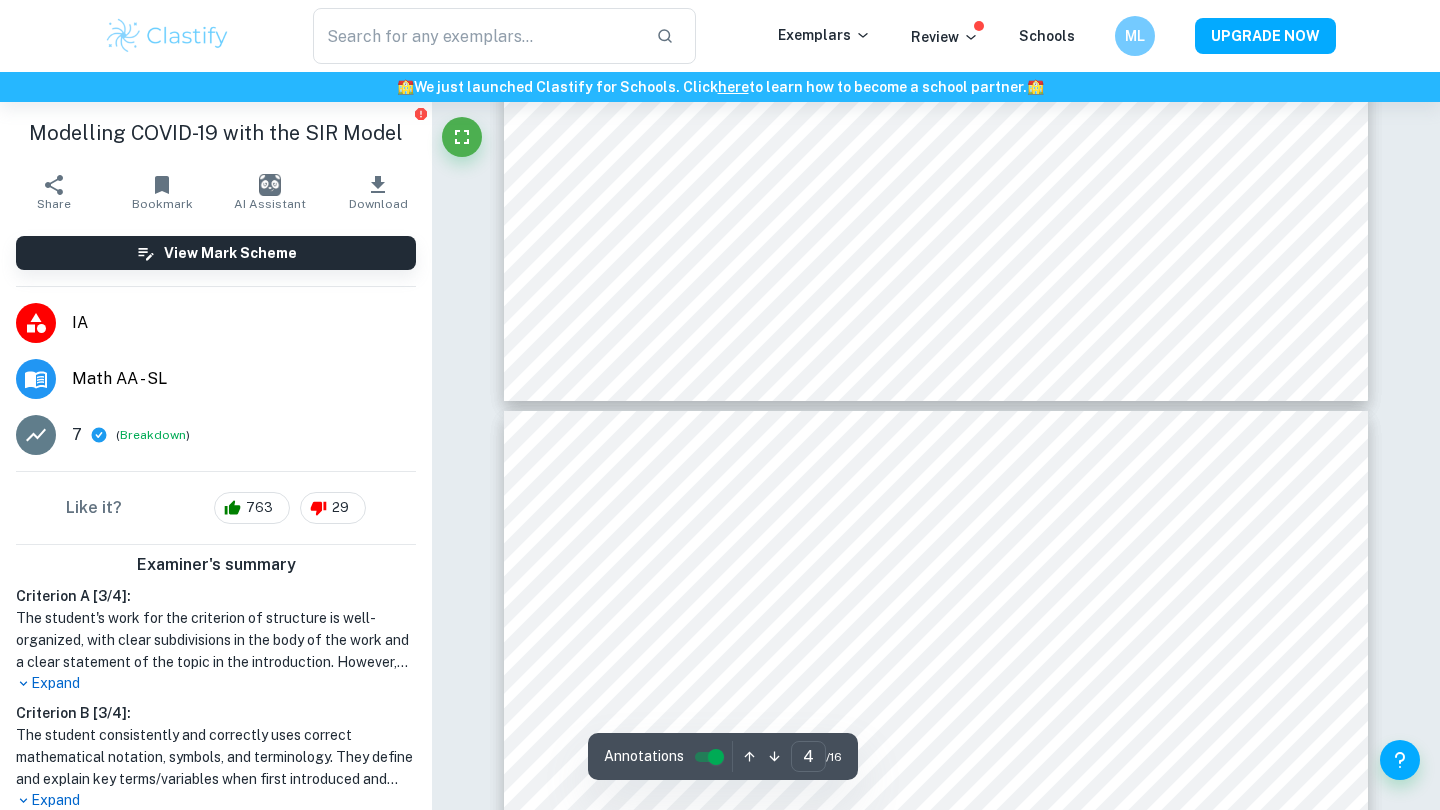 type on "5" 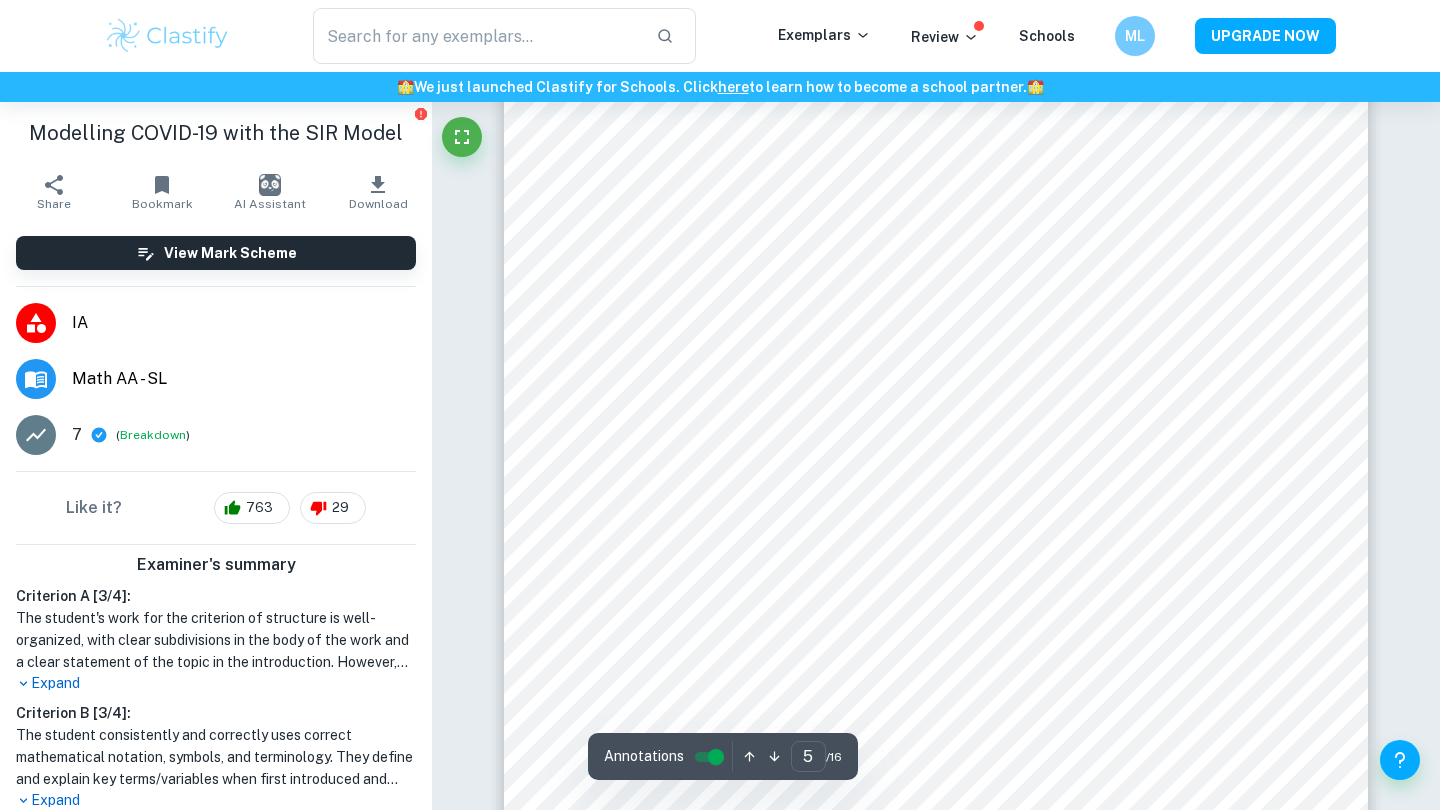 scroll, scrollTop: 5156, scrollLeft: 0, axis: vertical 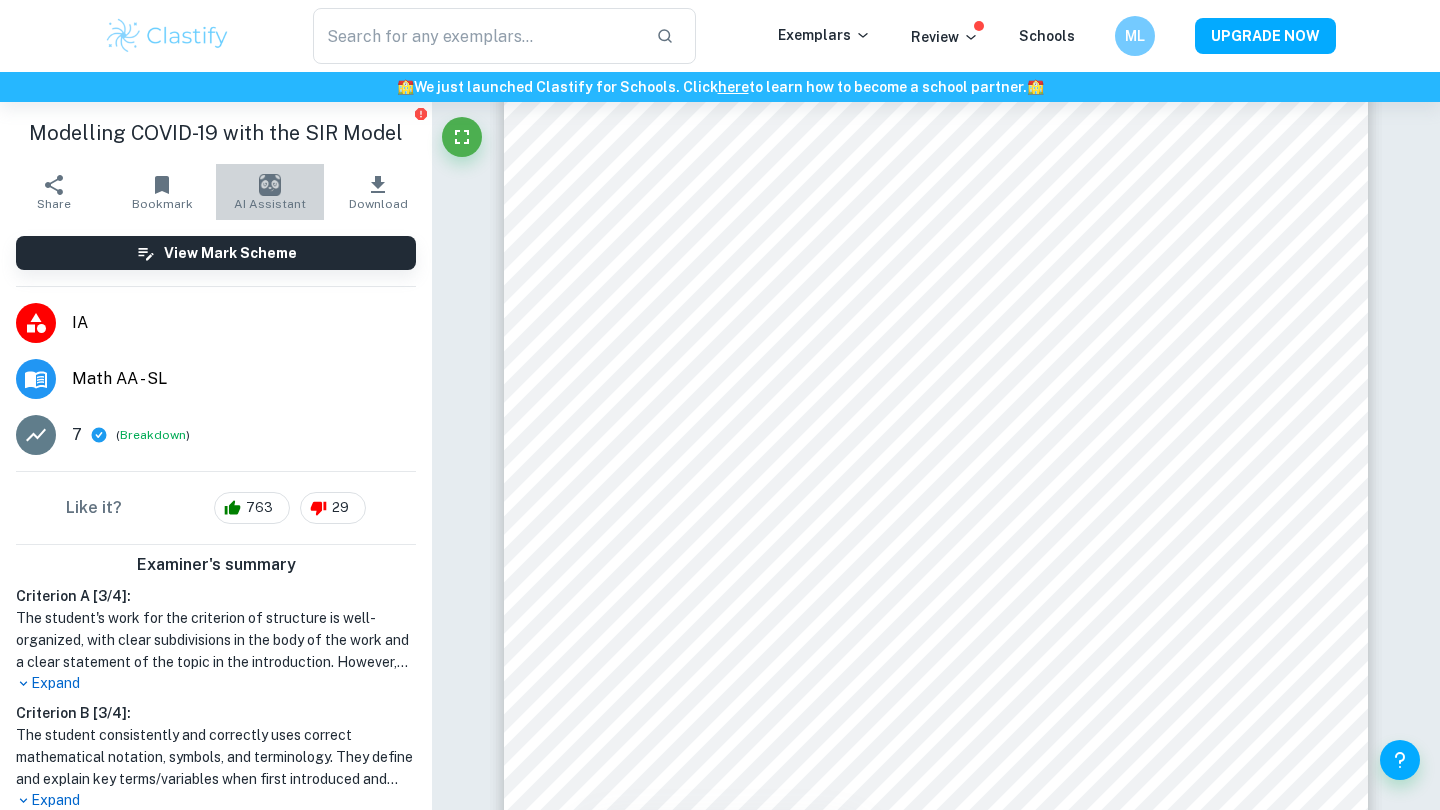click at bounding box center (270, 185) 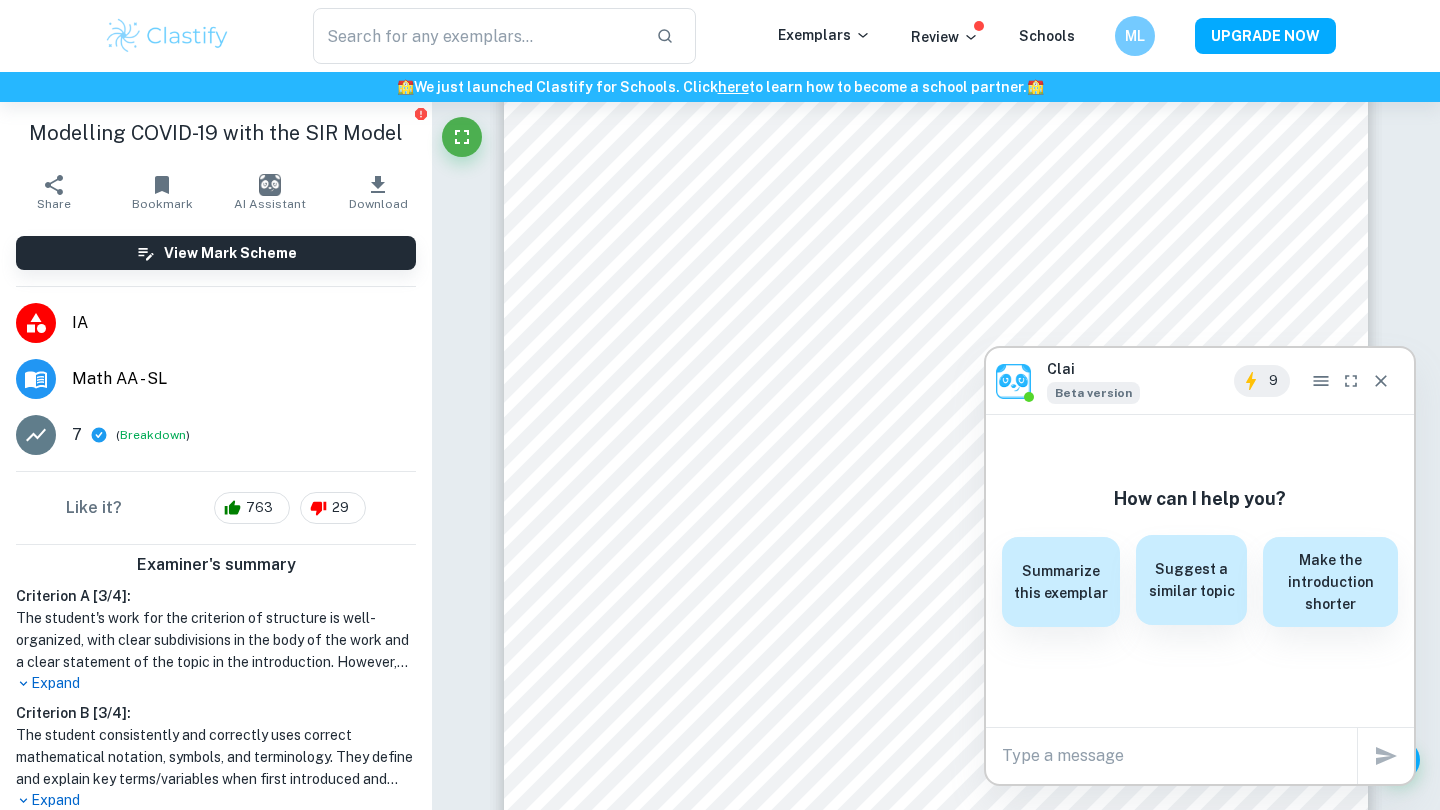 click on "Suggest a similar topic" at bounding box center [1191, 580] 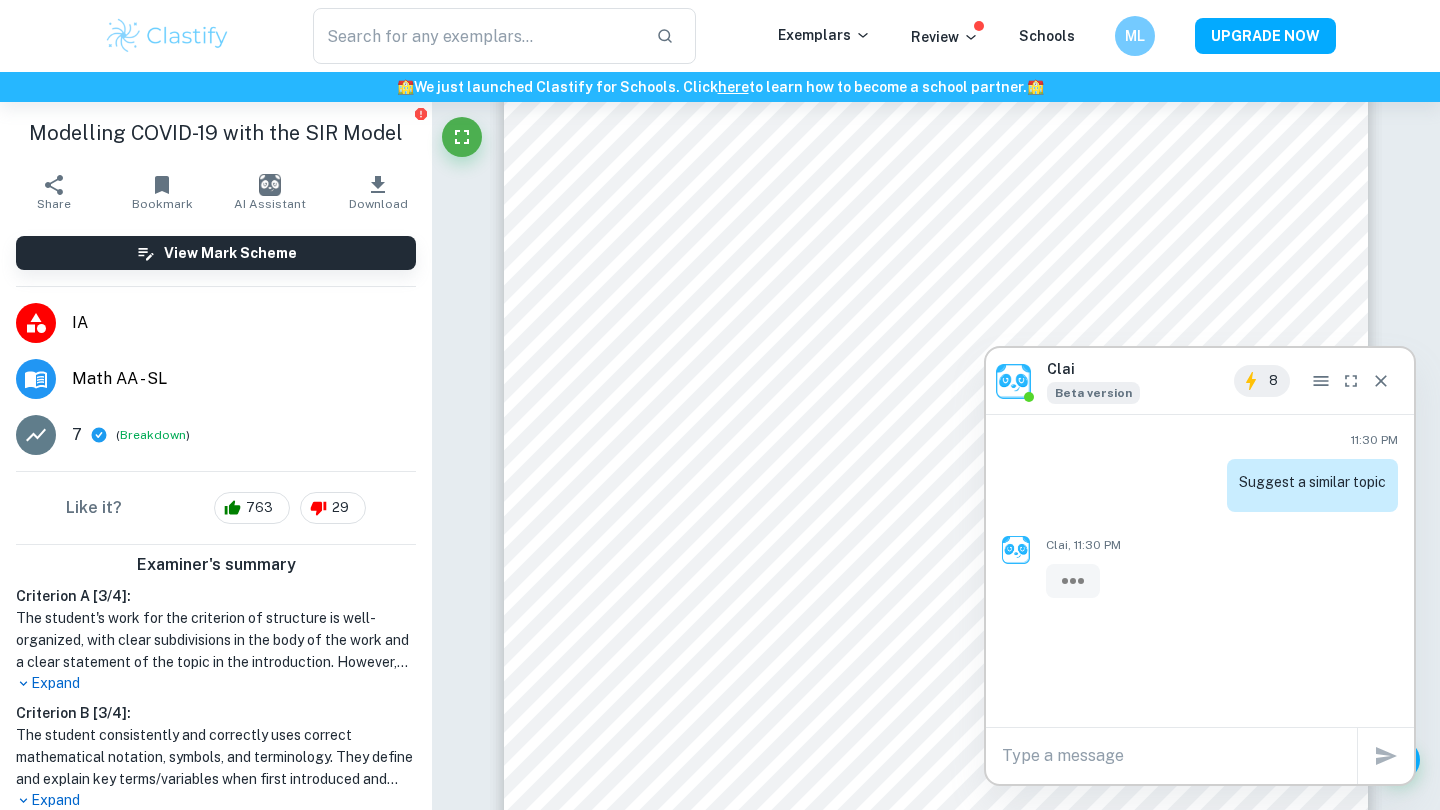 scroll, scrollTop: 0, scrollLeft: 0, axis: both 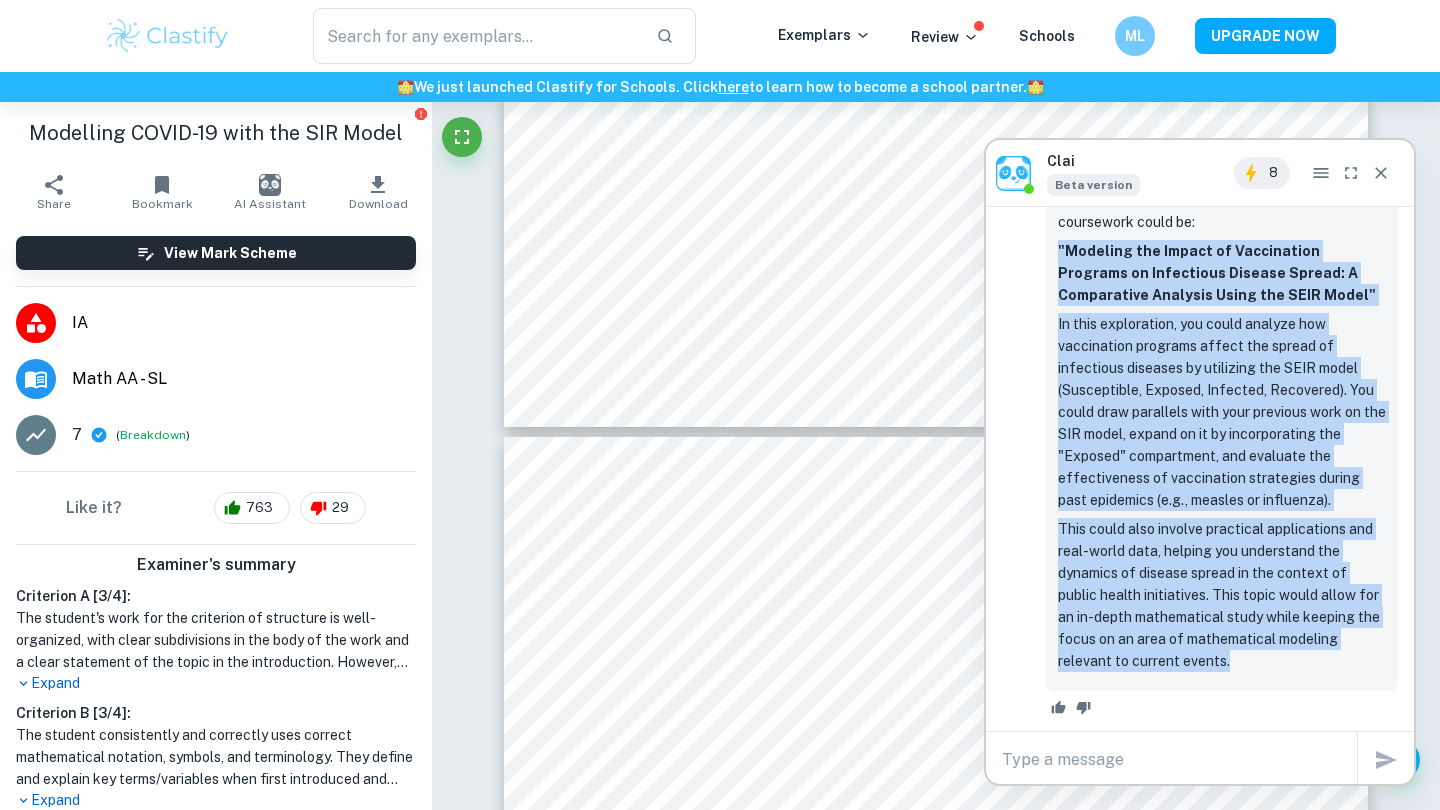 drag, startPoint x: 1059, startPoint y: 247, endPoint x: 1244, endPoint y: 660, distance: 452.54172 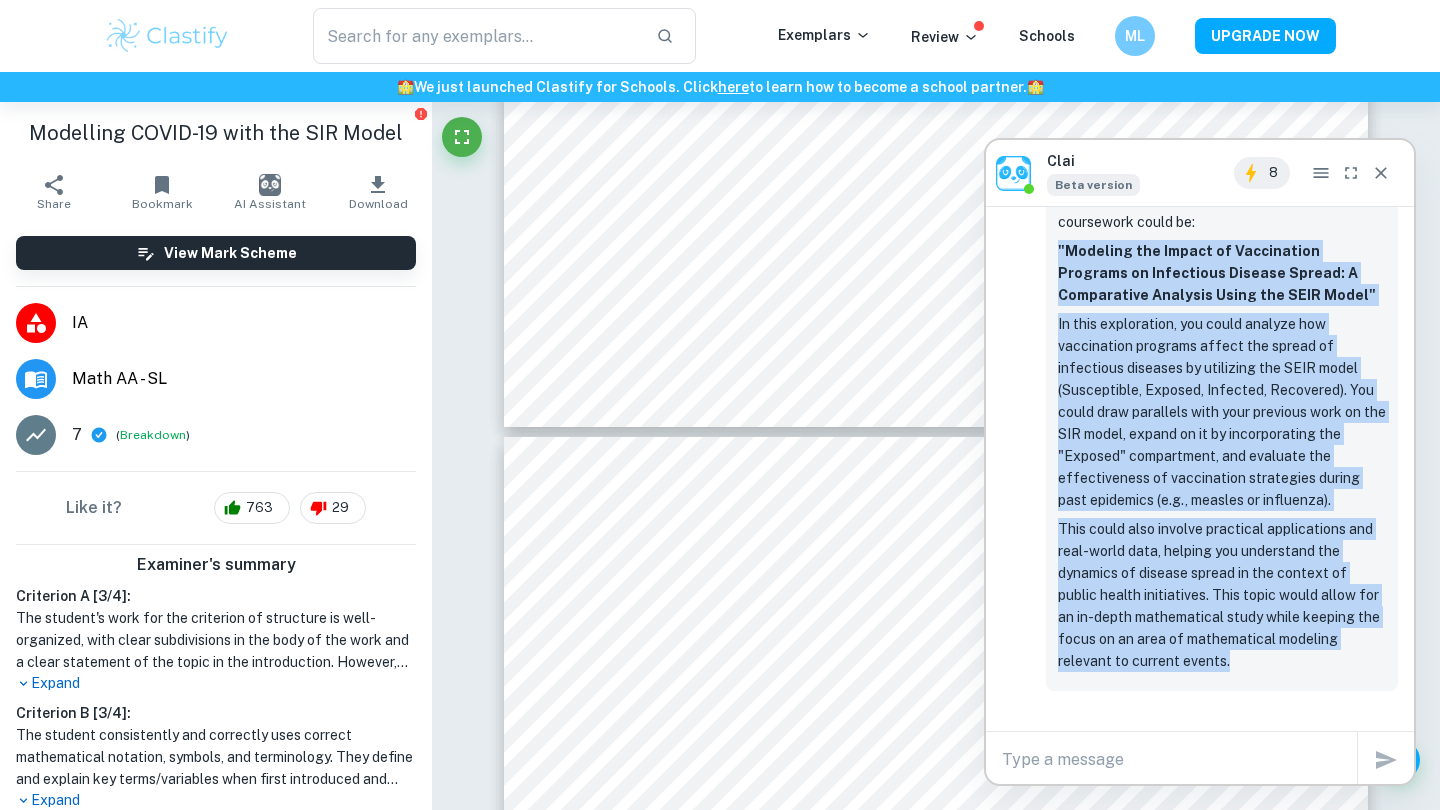 copy on ""Modeling the Impact of Vaccination Programs on Infectious Disease Spread: A Comparative Analysis Using the SEIR Model"
In this exploration, you could analyze how vaccination programs affect the spread of infectious diseases by utilizing the SEIR model (Susceptible, Exposed, Infected, Recovered). You could draw parallels with your previous work on the SIR model, expand on it by incorporating the "Exposed" compartment, and evaluate the effectiveness of vaccination strategies during past epidemics (e.g., measles or influenza).
This could also involve practical applications and real-world data, helping you understand the dynamics of disease spread in the context of public health initiatives. This topic would allow for an in-depth mathematical study while keeping the focus on an area of mathematical modeling relevant to current events." 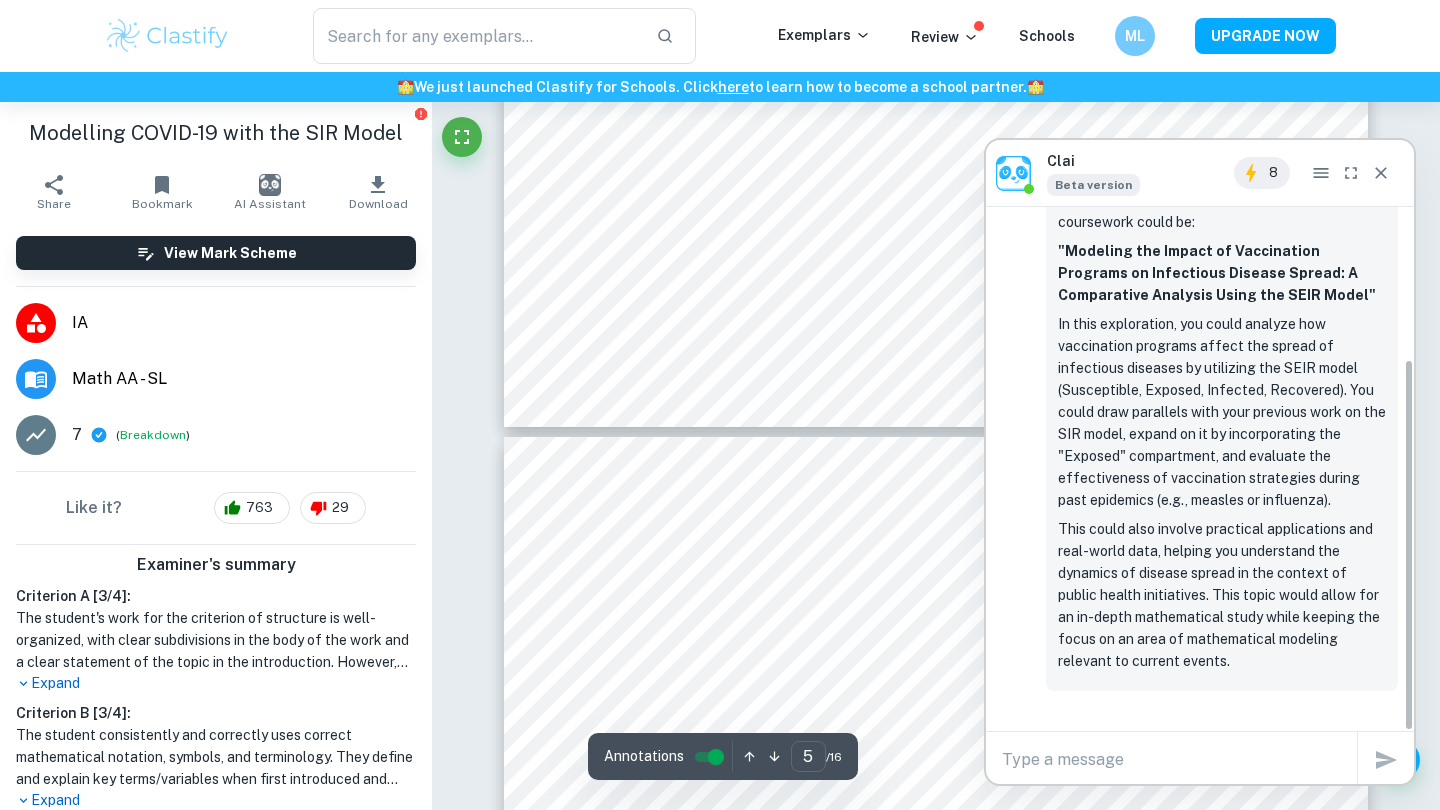 click on "x" at bounding box center [1200, 760] 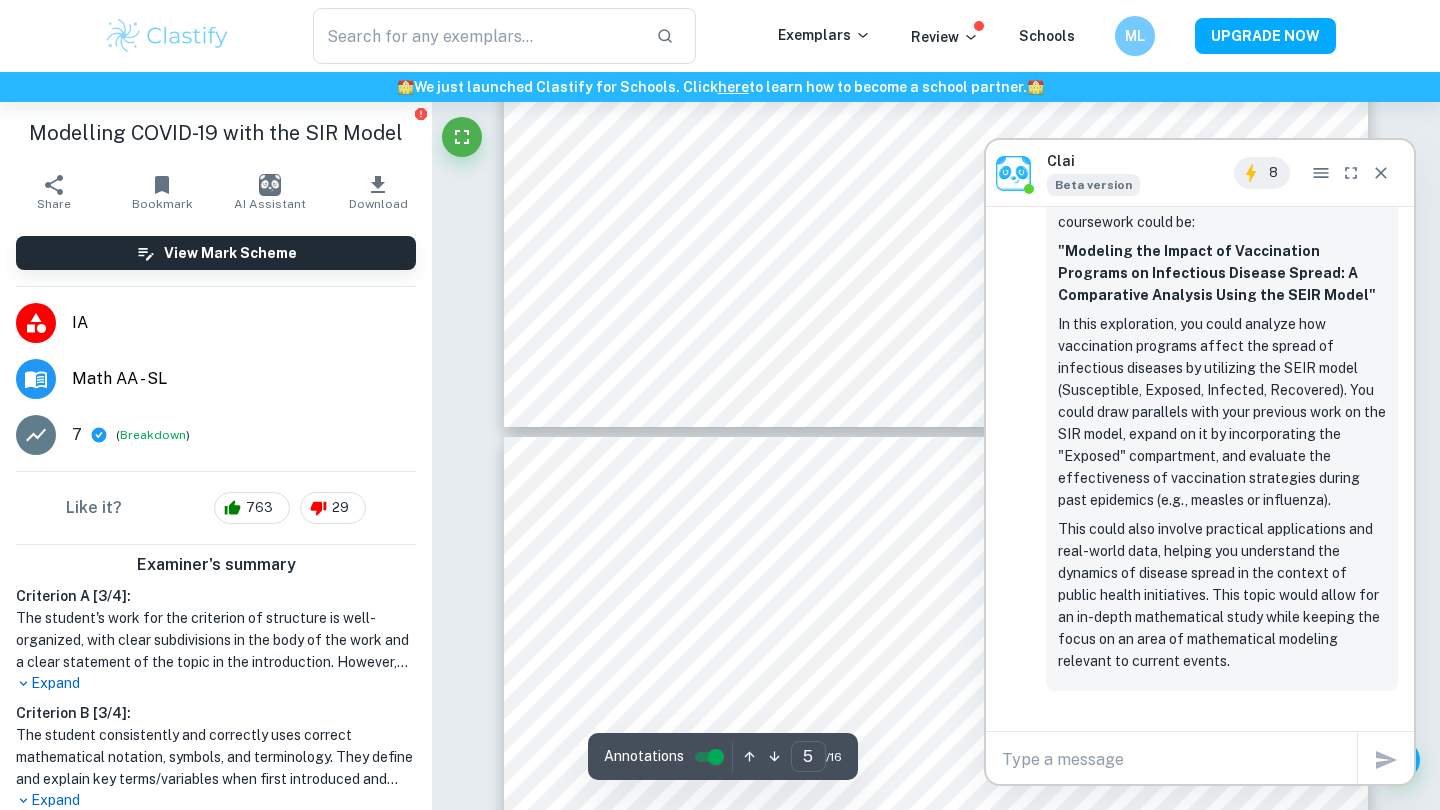 click on "x" at bounding box center (1179, 760) 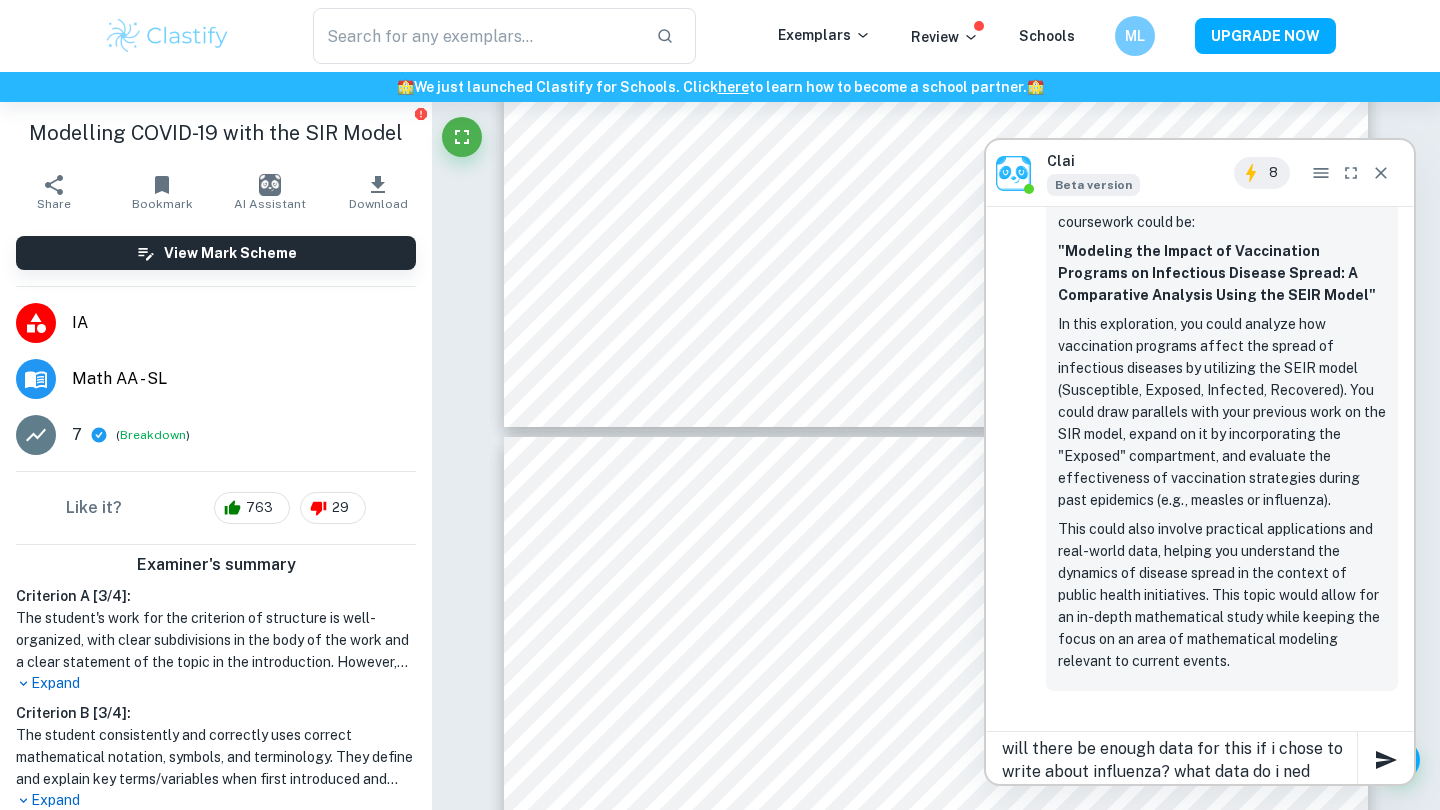 type on "will there be enough data for this if i chose to write about influenza? what data do i ned?" 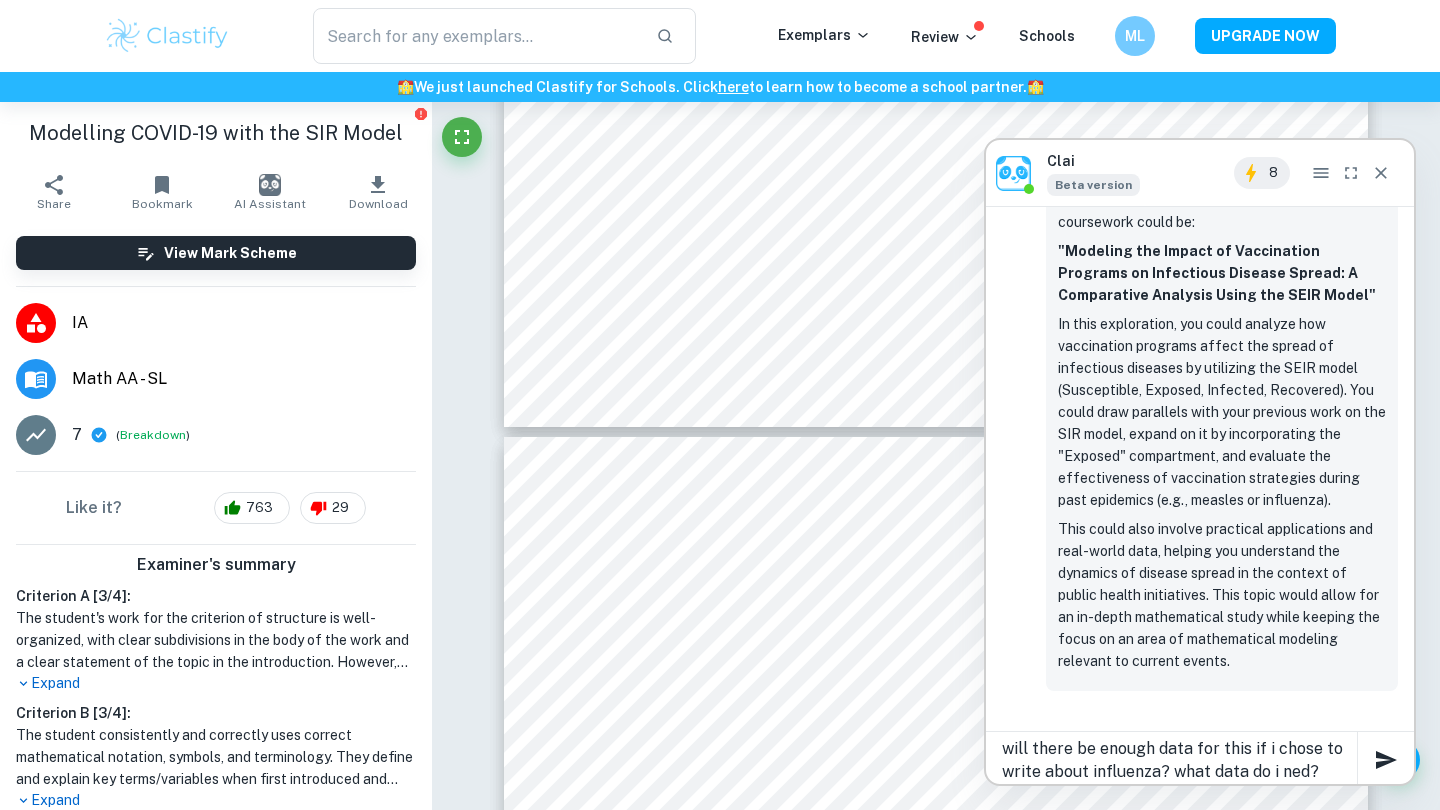 type 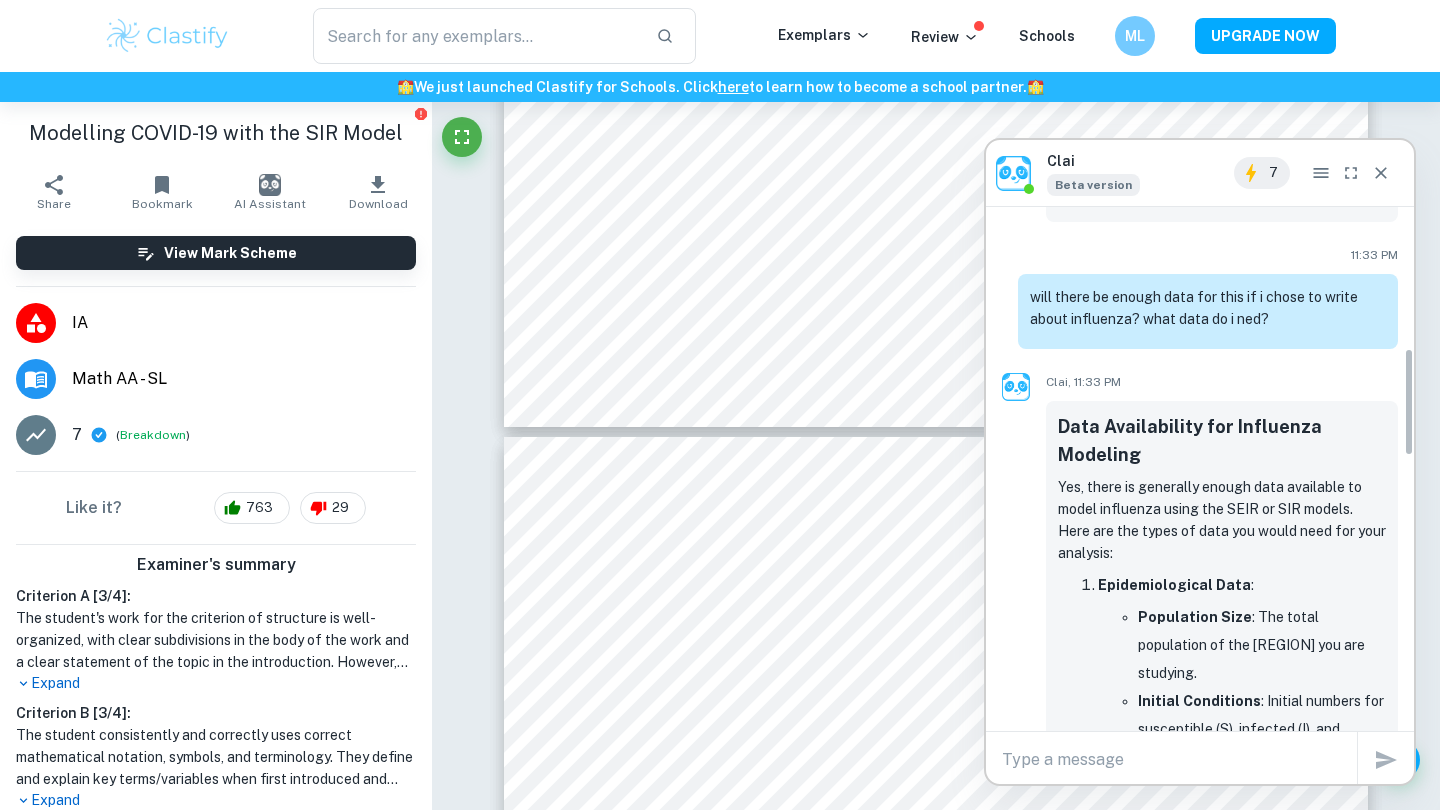 scroll, scrollTop: 691, scrollLeft: 0, axis: vertical 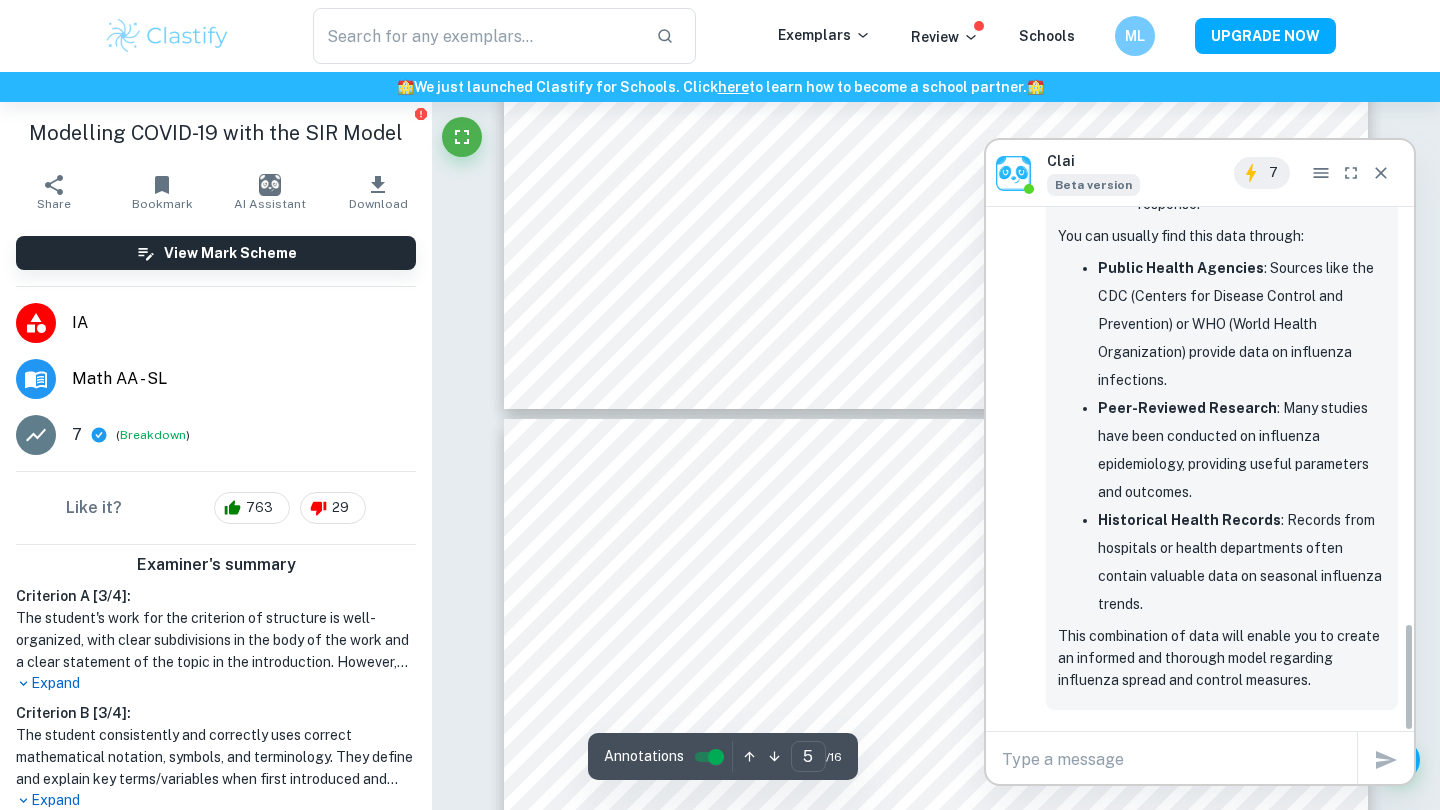 type on "6" 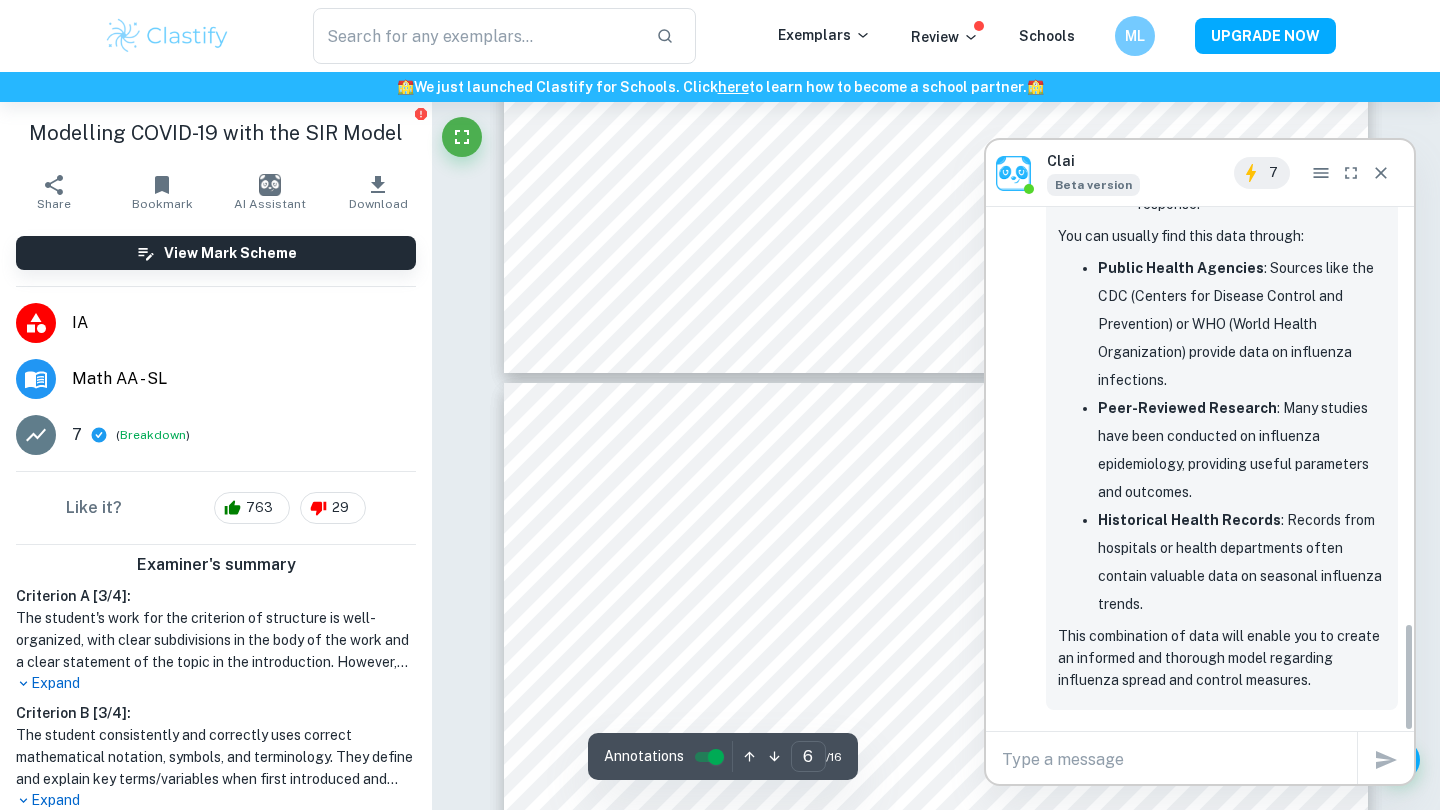 scroll, scrollTop: 5709, scrollLeft: 0, axis: vertical 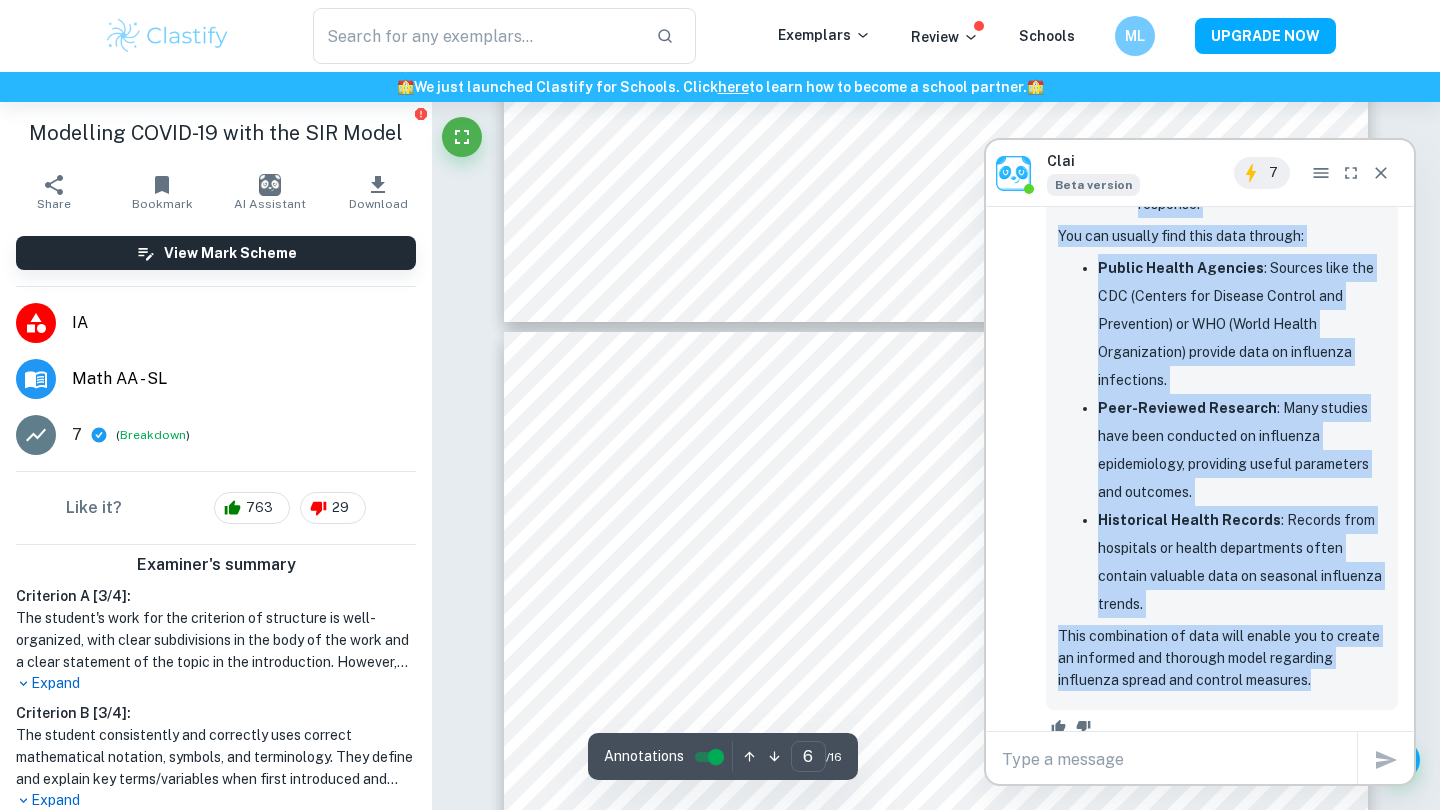 drag, startPoint x: 1062, startPoint y: 416, endPoint x: 1340, endPoint y: 669, distance: 375.88962 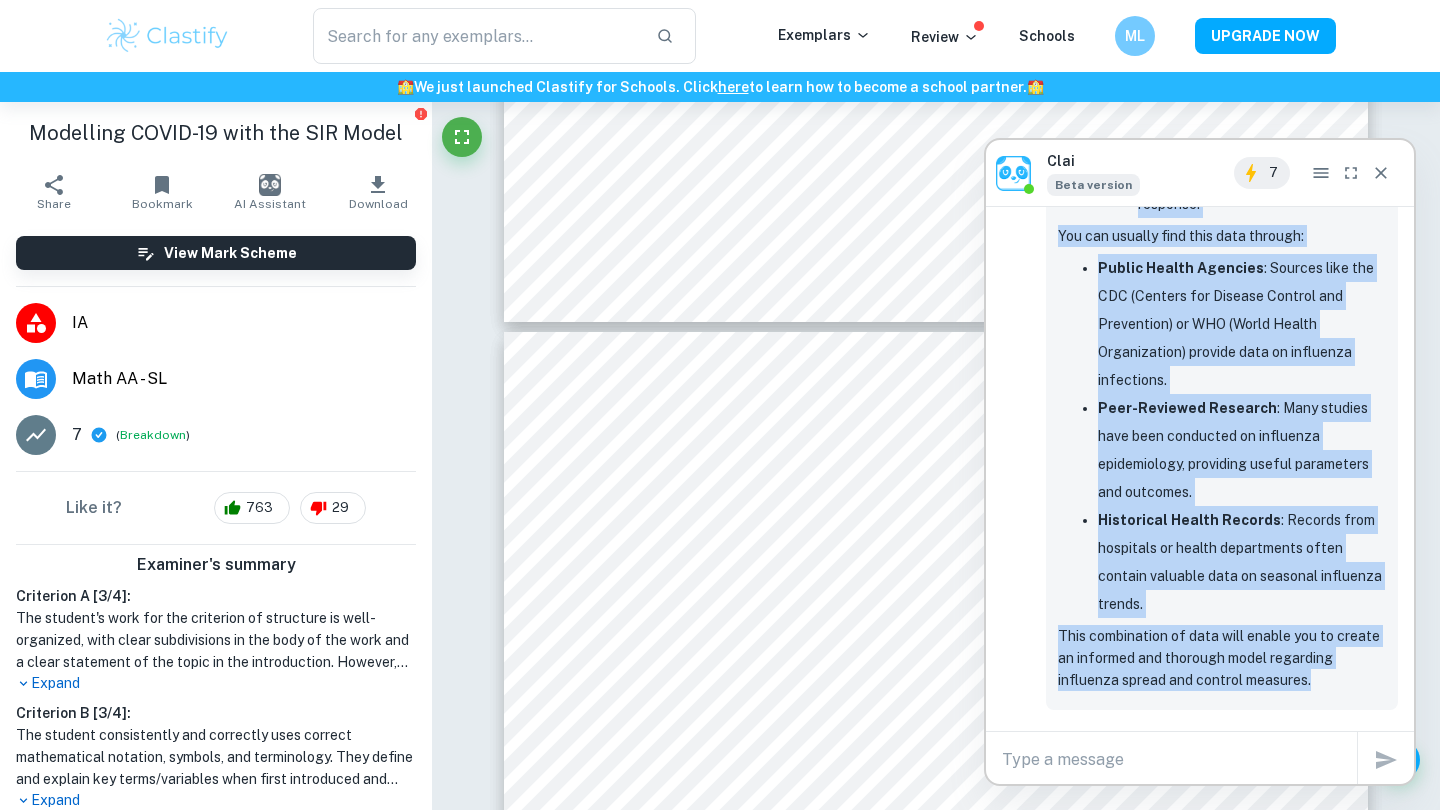 copy on "Data Availability for Influenza Modeling
Yes, there is generally enough data available to model influenza using the SEIR or SIR models. Here are the types of data you would need for your analysis:
Epidemiological Data :
Population Size : The total population of the area you are studying.
Initial Conditions : Initial numbers for susceptible (S), infected (I), and recovered (R) populations.
Transmission Rate (a) : The rate at which the disease spreads from infected individuals to susceptible ones.
Recovery Rate (b) : The rate at which infected individuals recover or die from the disease.
Historical Influenza Data :
Daily/weekly records of reported cases over several influenza seasons. This data can often be found through public health organizations (e.g., WHO, CDC).
Information on hospitalization rates, mortality rates, and vaccination coverage.
Any available demographic data on those infected and outcomes.
Model Parameters :
Rates of contact: How many people an infected person typica..." 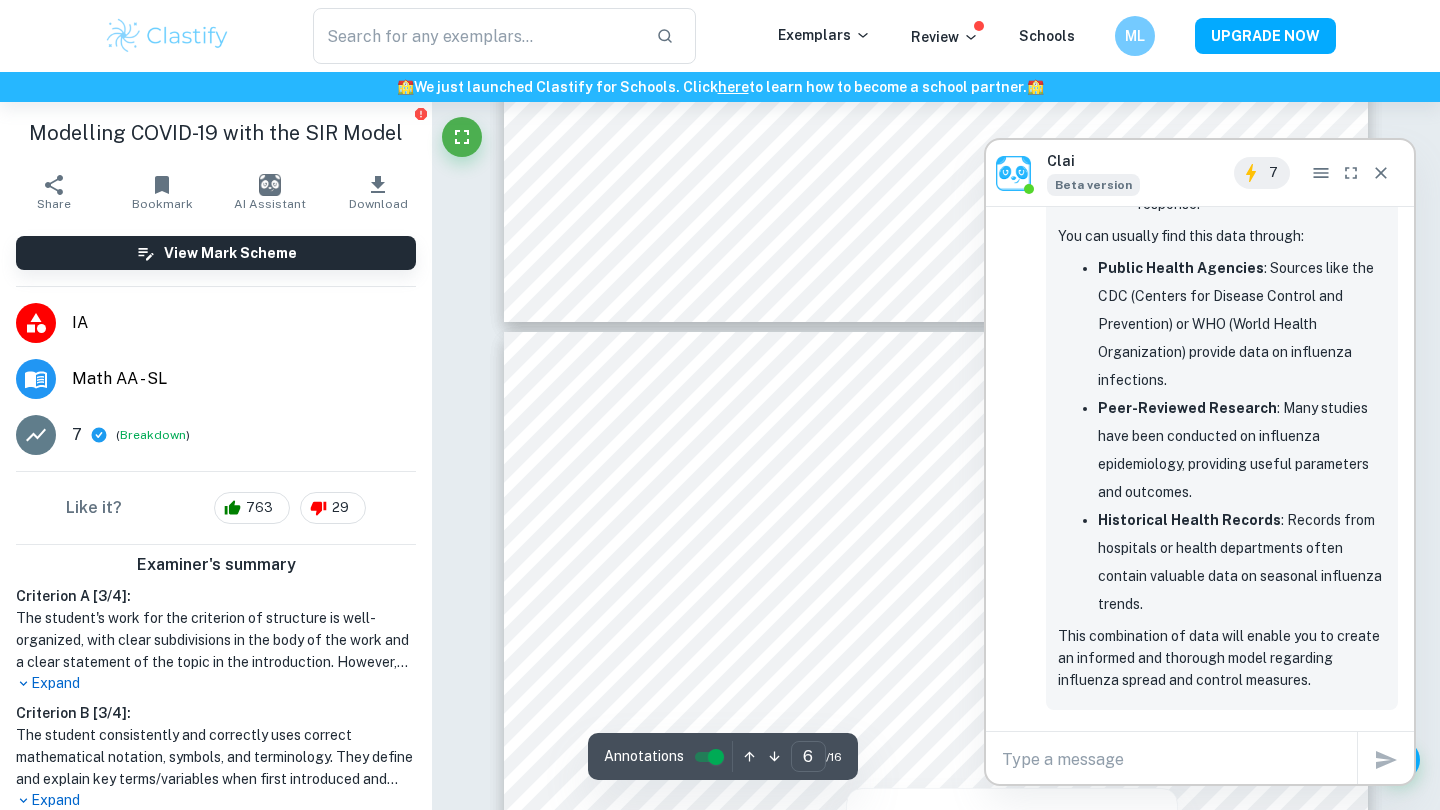 click on "x" at bounding box center [1179, 760] 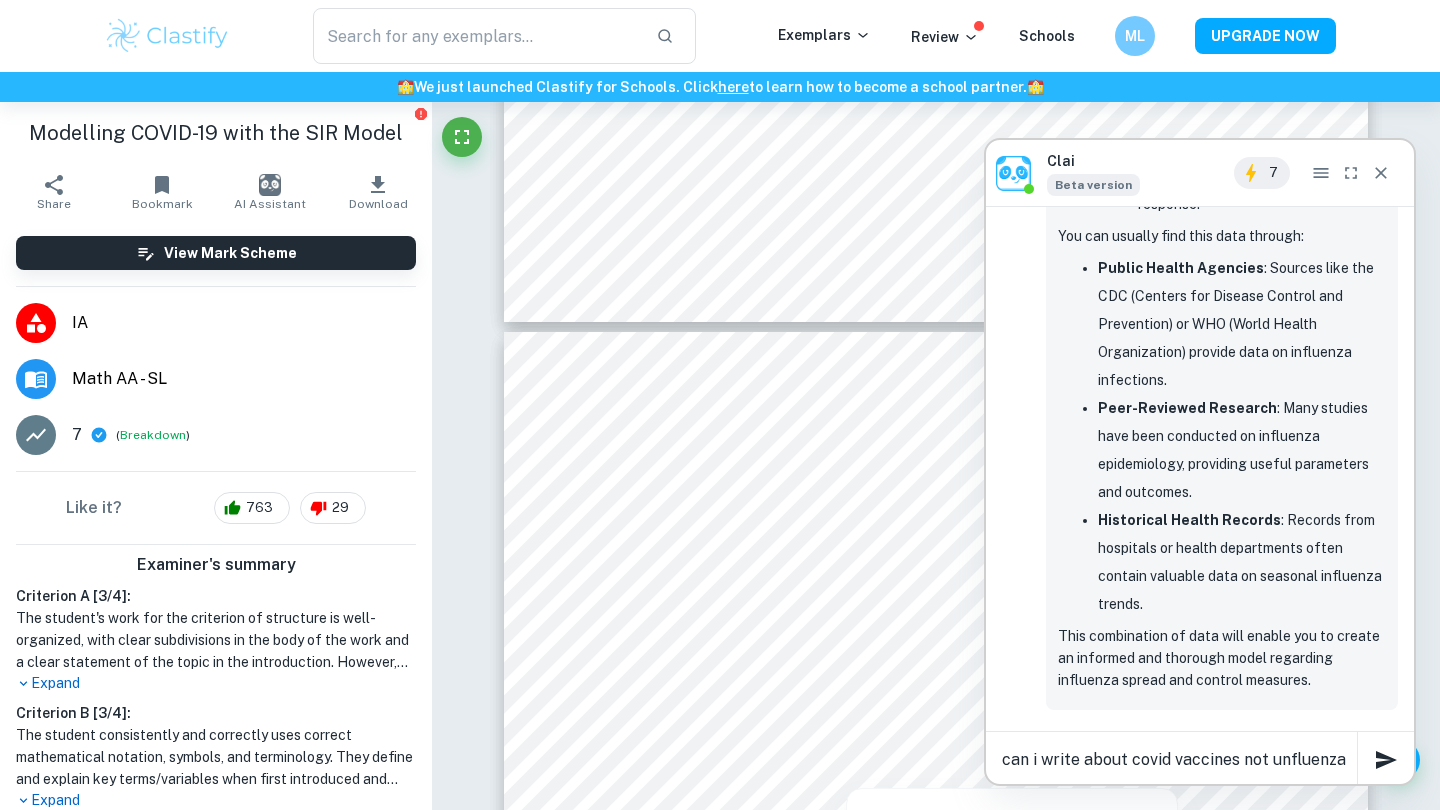 type on "can i write about covid vaccines not unfluenza?" 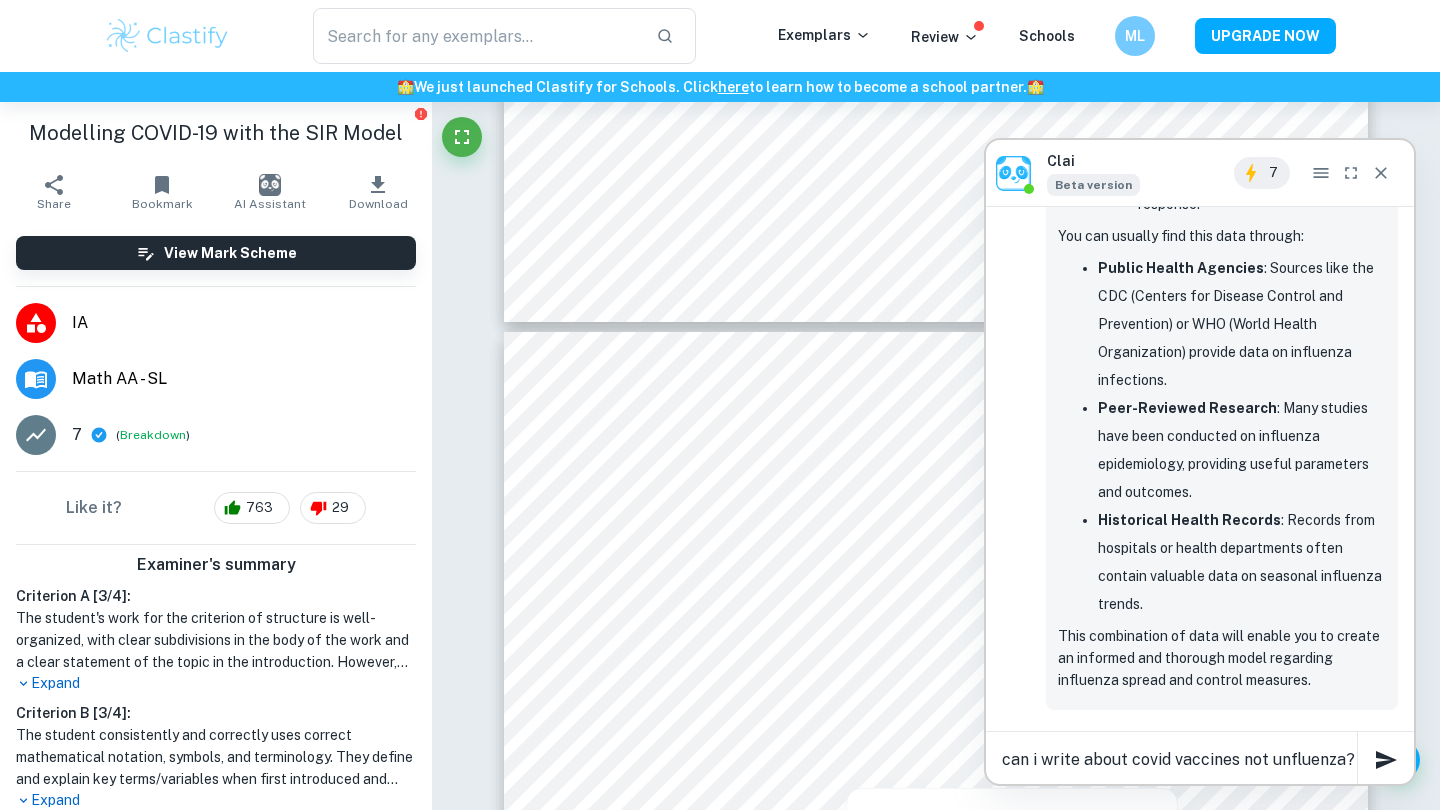type 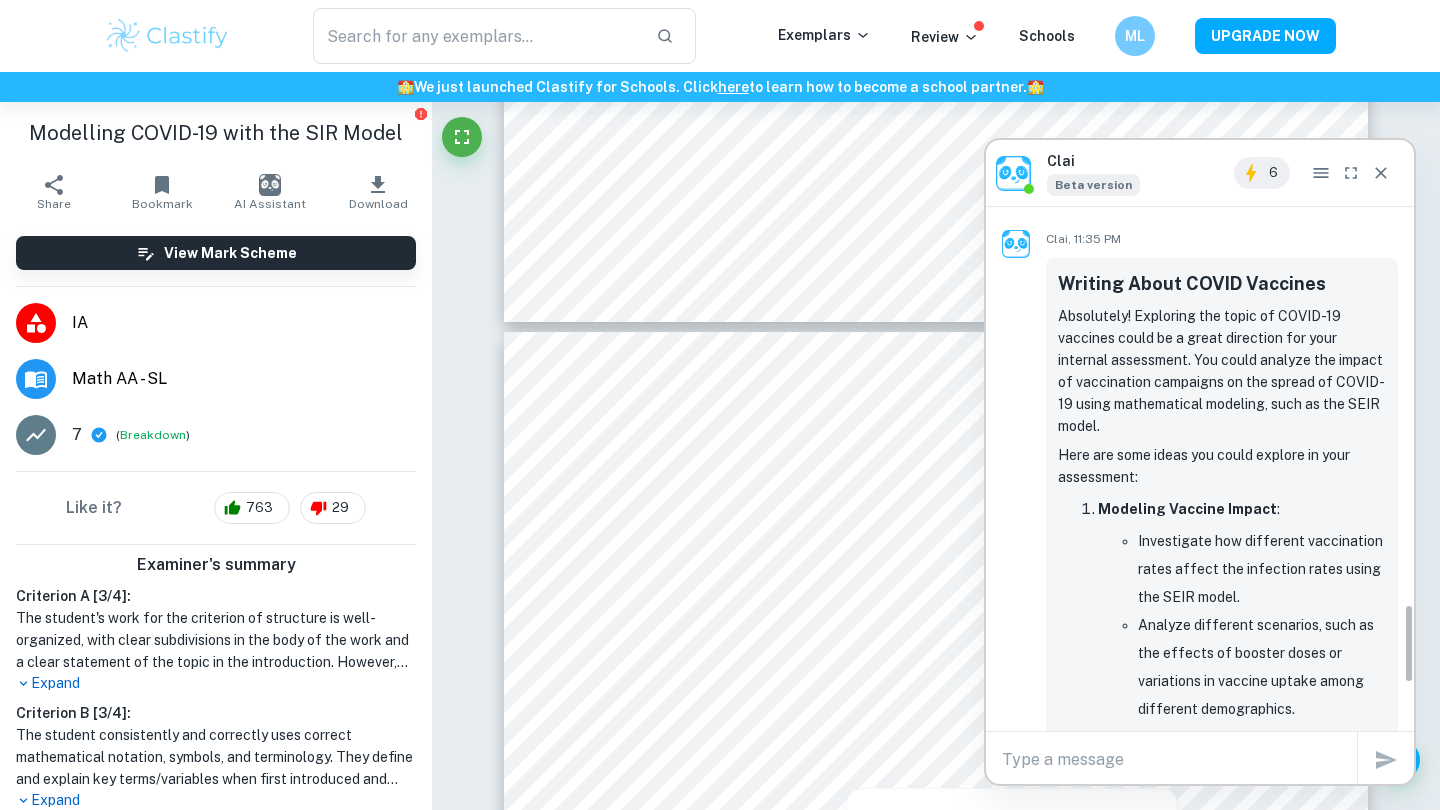 scroll, scrollTop: 2966, scrollLeft: 0, axis: vertical 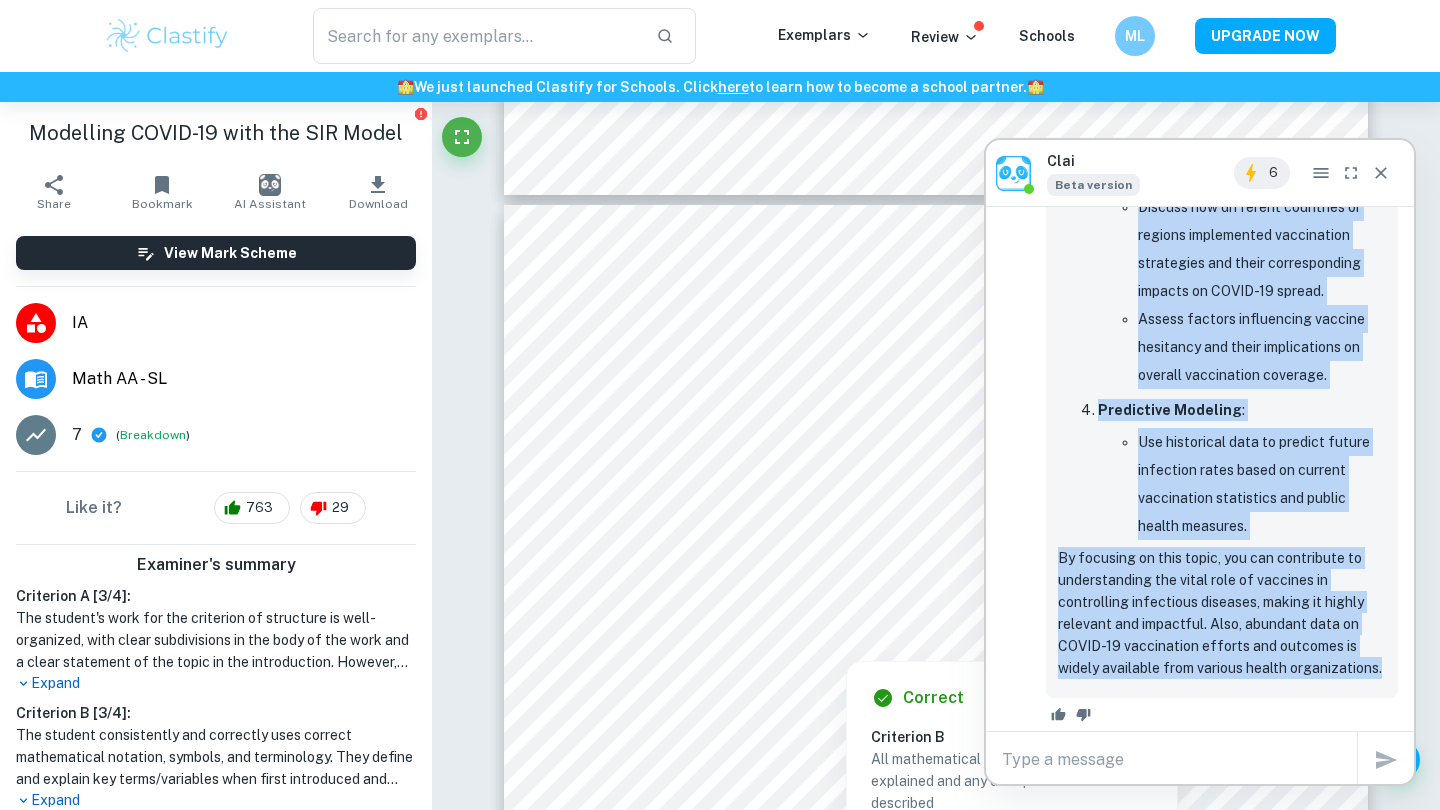drag, startPoint x: 1062, startPoint y: 510, endPoint x: 1384, endPoint y: 665, distance: 357.36395 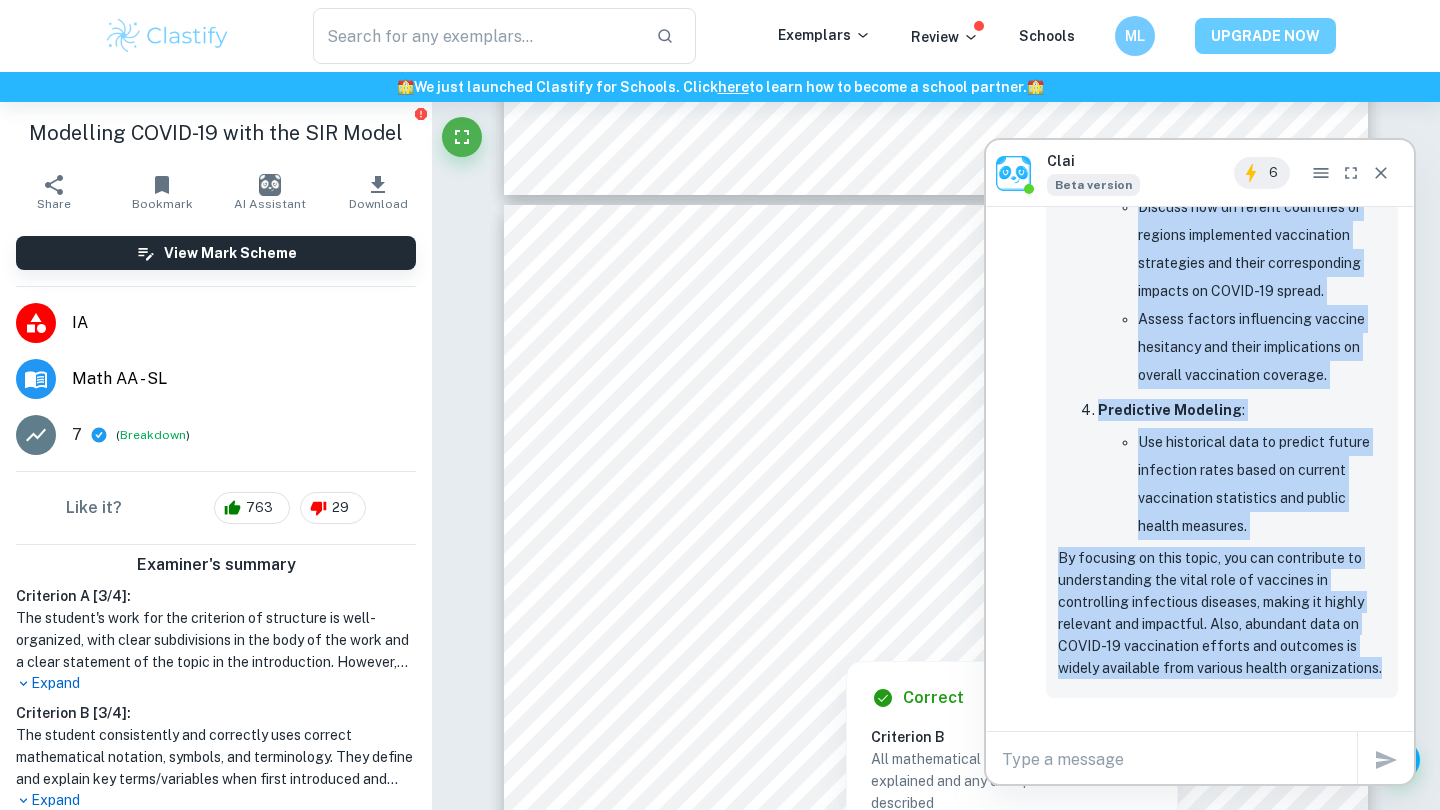copy on "Writing About COVID Vaccines
Absolutely! Exploring the topic of COVID-19 vaccines could be a great direction for your internal assessment. You could analyze the impact of vaccination campaigns on the spread of COVID-19 using mathematical modeling, such as the SEIR model.
Here are some ideas you could explore in your assessment:
Modeling Vaccine Impact :
Investigate how different vaccination rates affect the infection rates using the SEIR model.
Analyze different scenarios, such as the effects of booster doses or variations in vaccine uptake among different demographics.
Comparative Analysis :
Compare the effectiveness of various COVID-19 vaccines based on data about infection rates, hospitalization, and mortality before and after vaccination campaigns.
Public Health Strategies :
Discuss how different countries or regions implemented vaccination strategies and their corresponding impacts on COVID-19 spread.
Assess factors influencing vaccine hesitancy and their implications on overall va..." 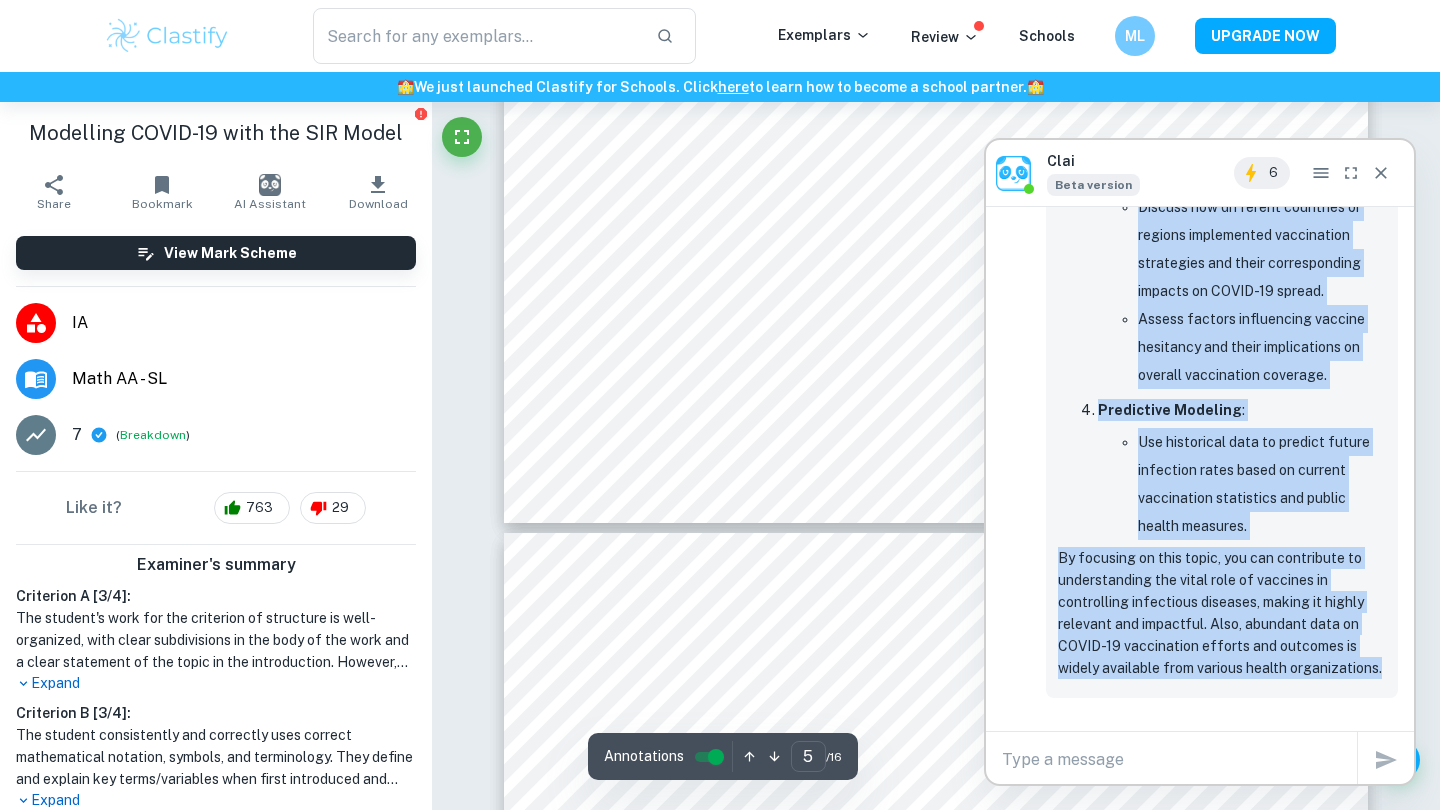 type on "4" 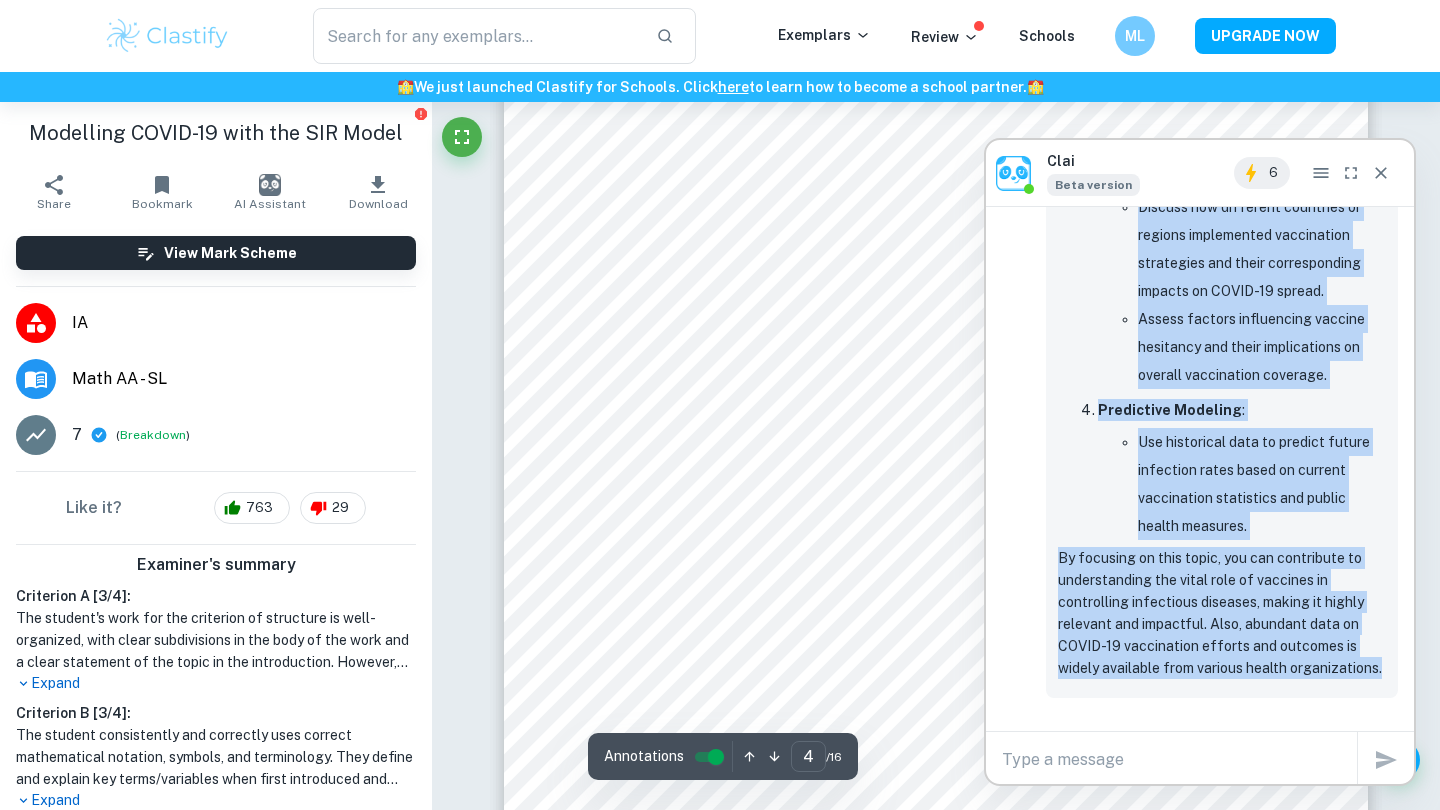 scroll, scrollTop: 3723, scrollLeft: 0, axis: vertical 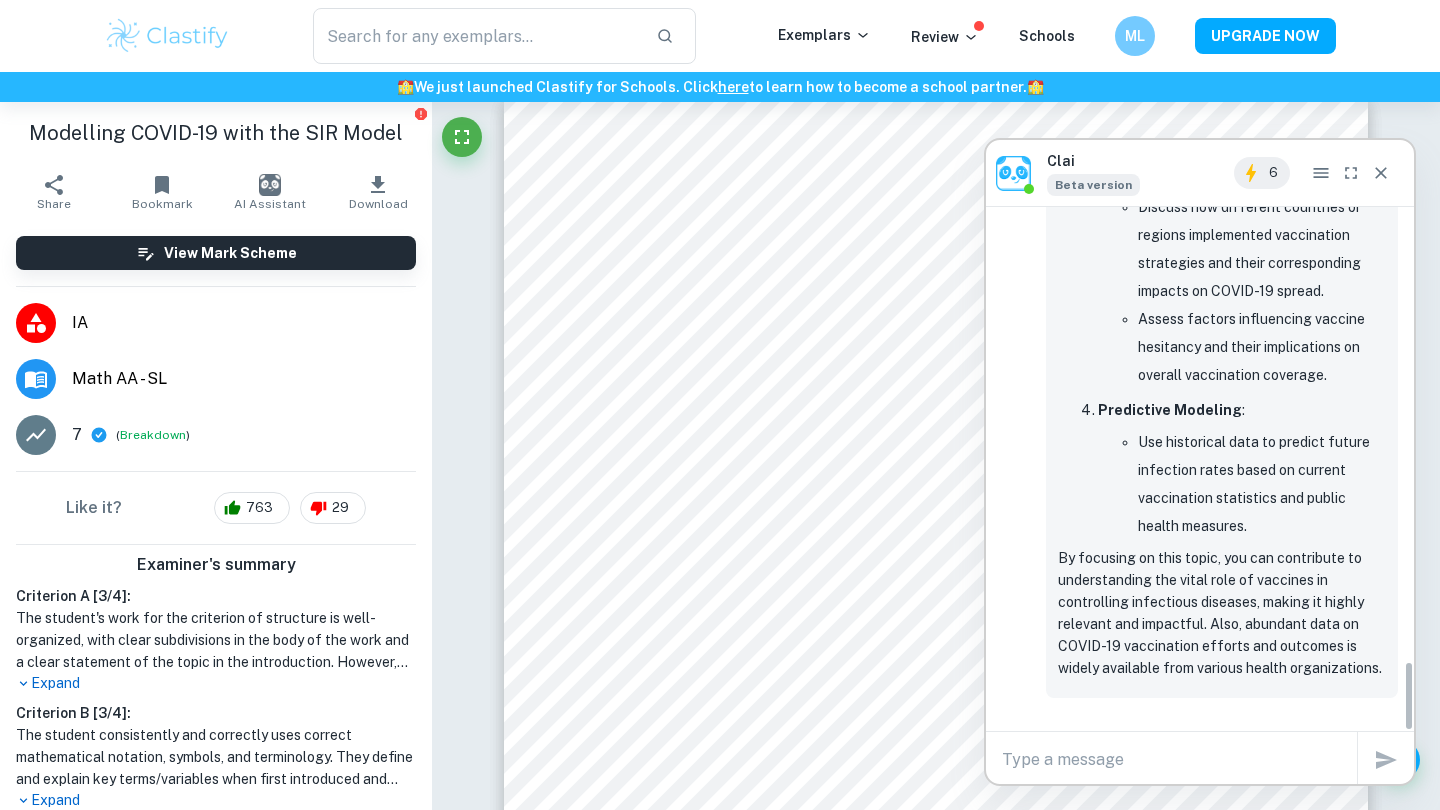 click on "x" at bounding box center [1179, 760] 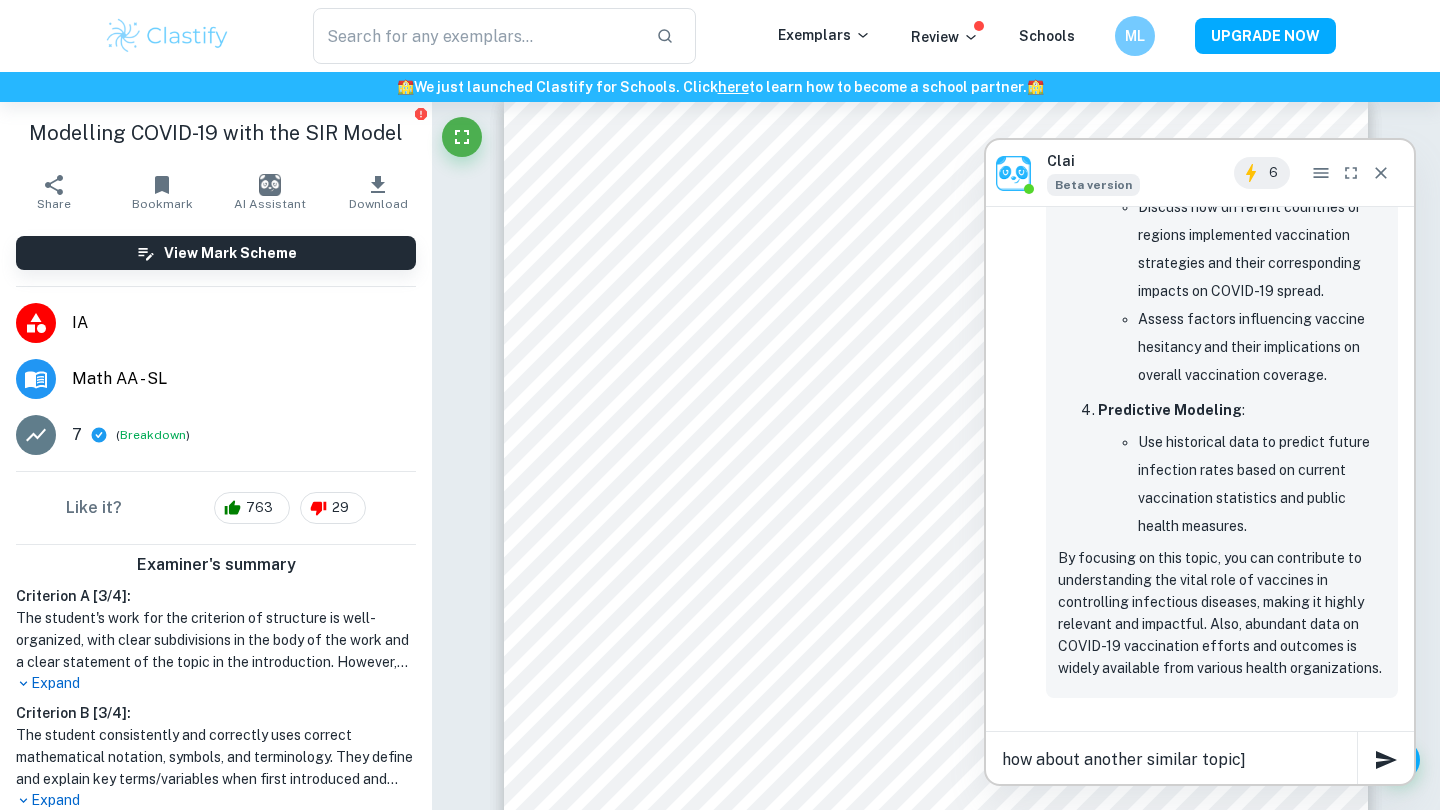 type on "how about another similar topic" 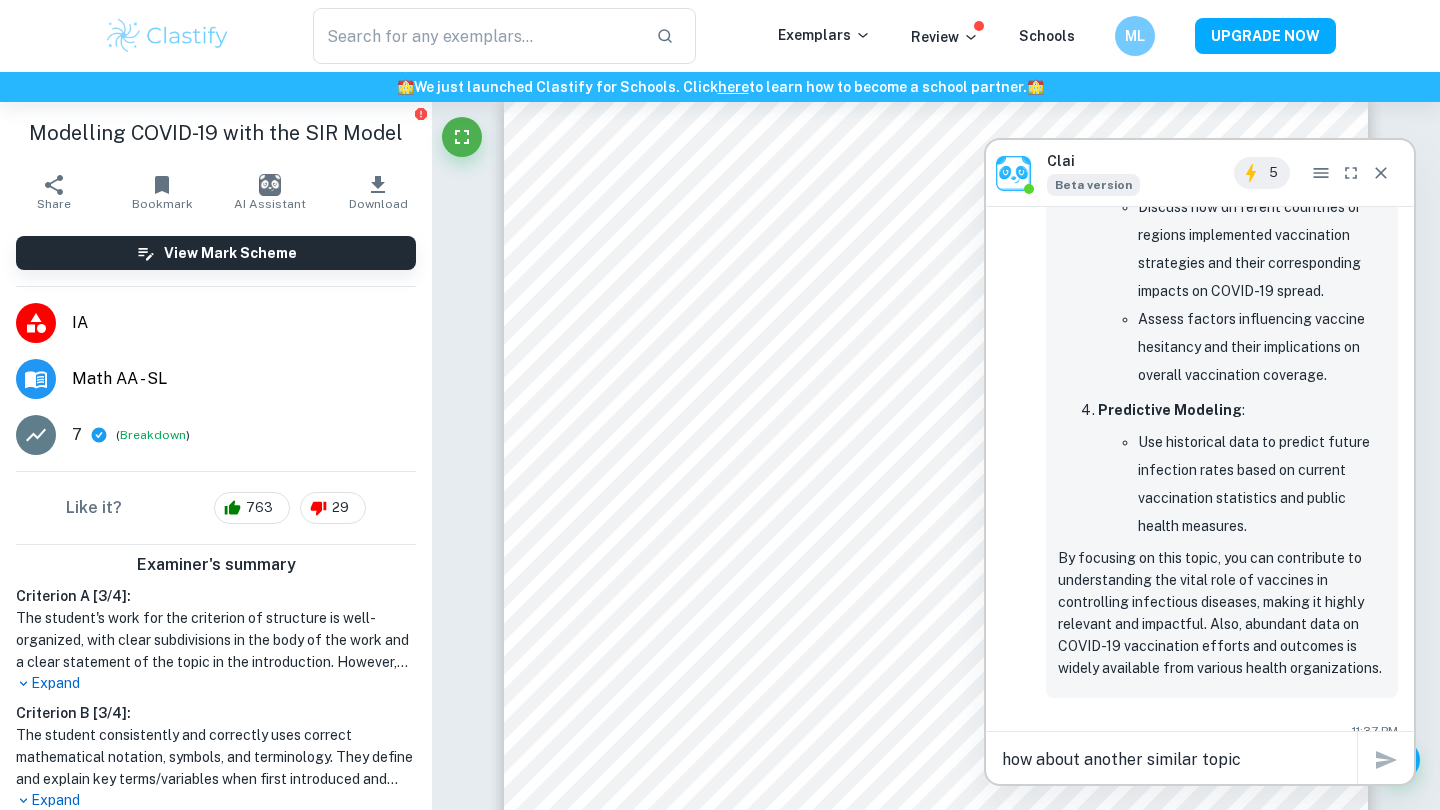type 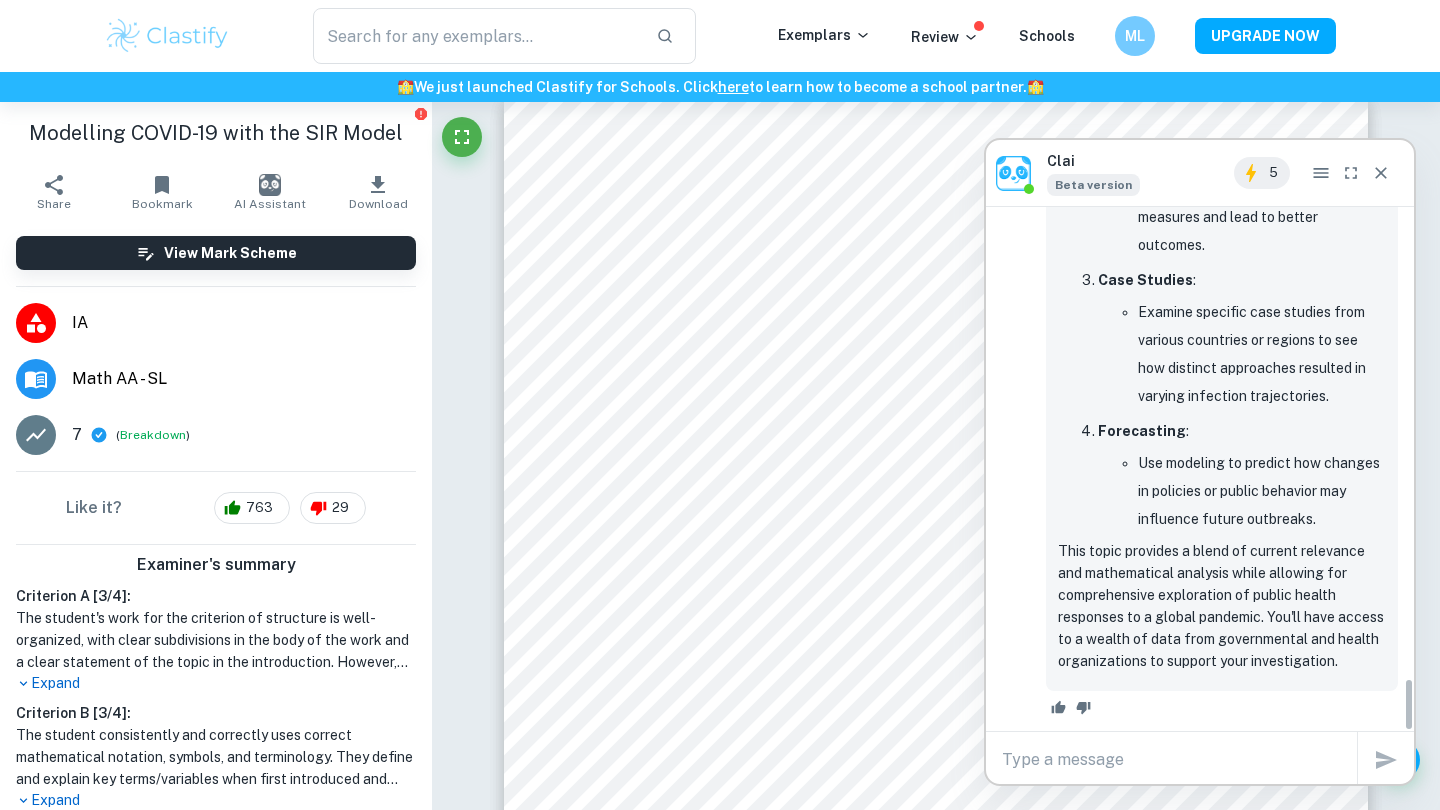 scroll, scrollTop: 4583, scrollLeft: 0, axis: vertical 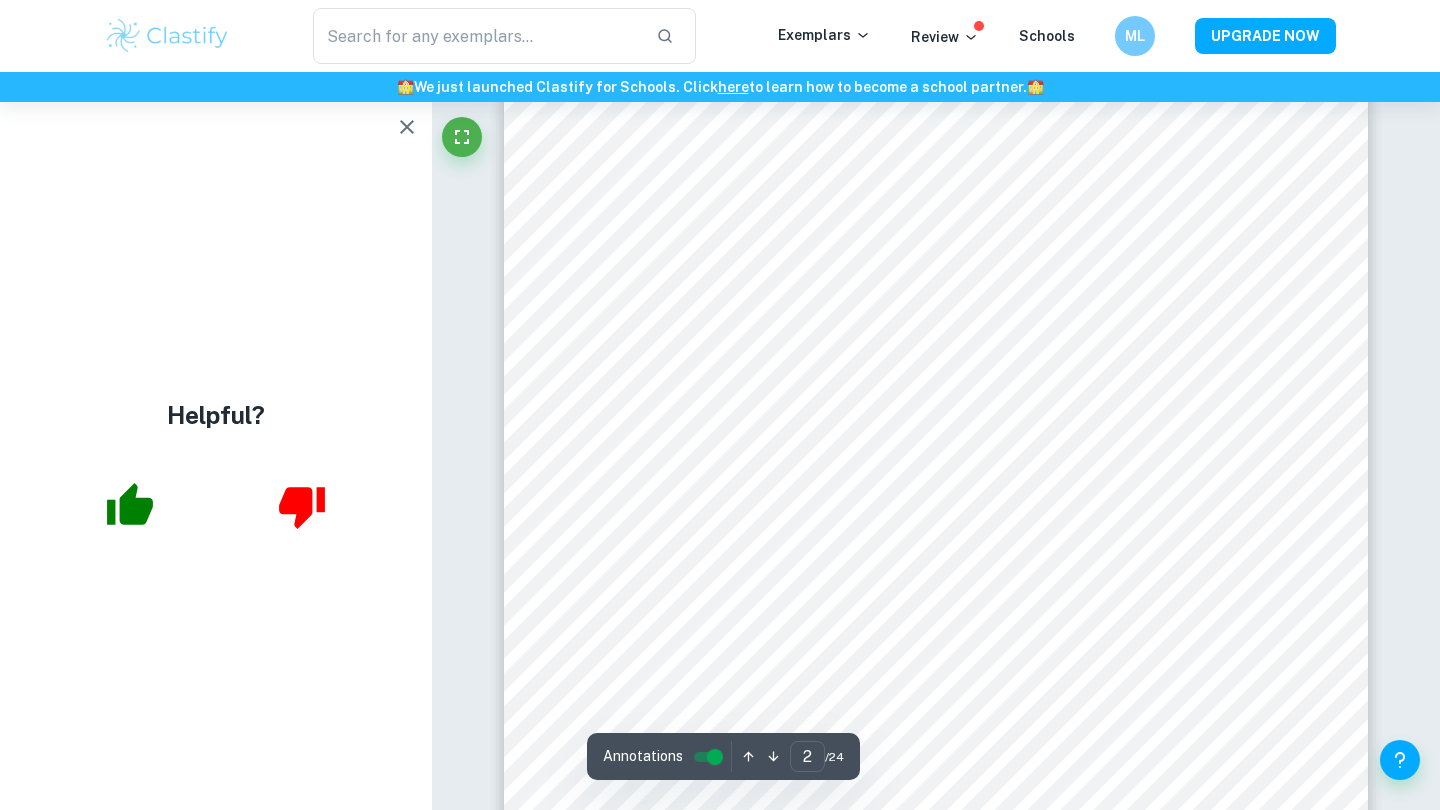 click 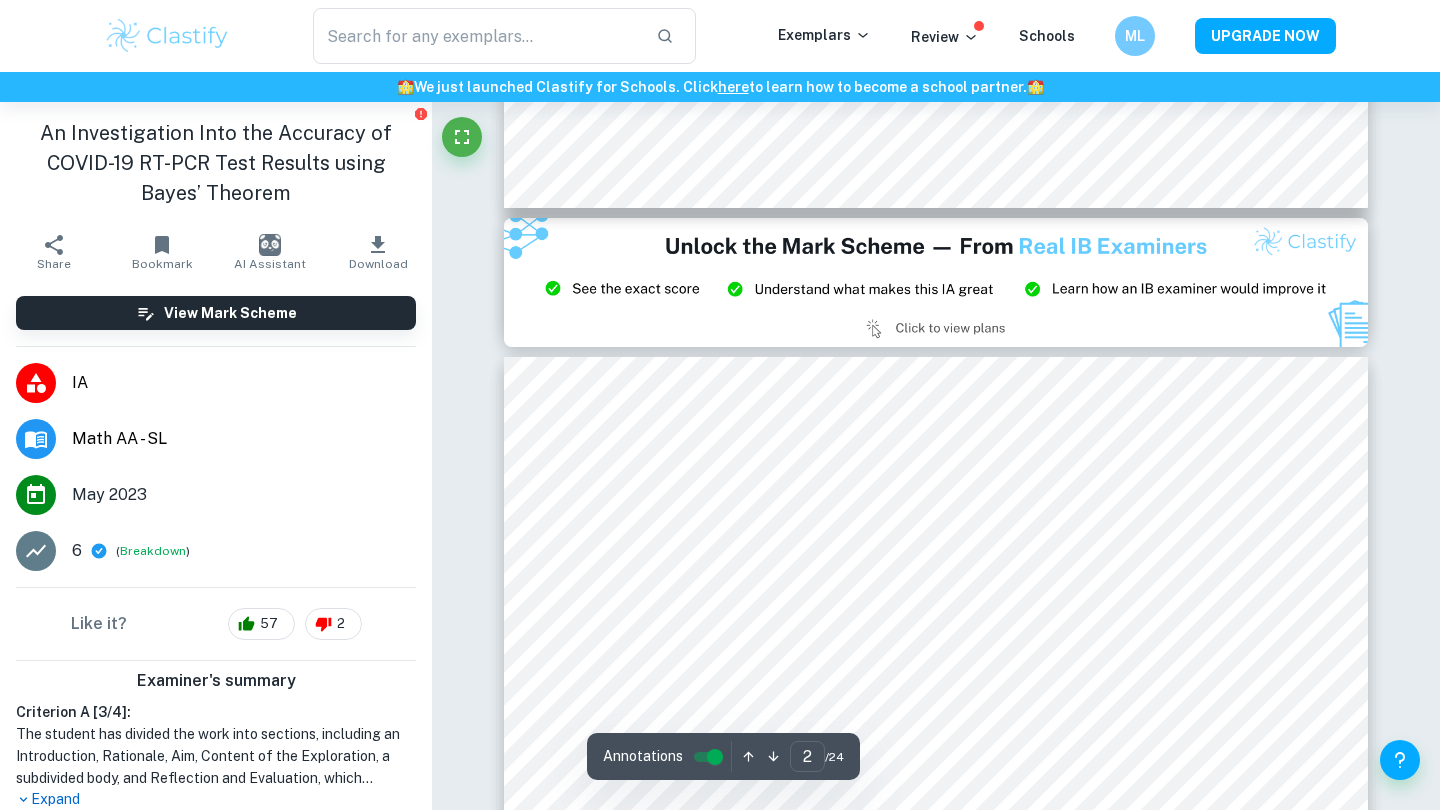 type on "3" 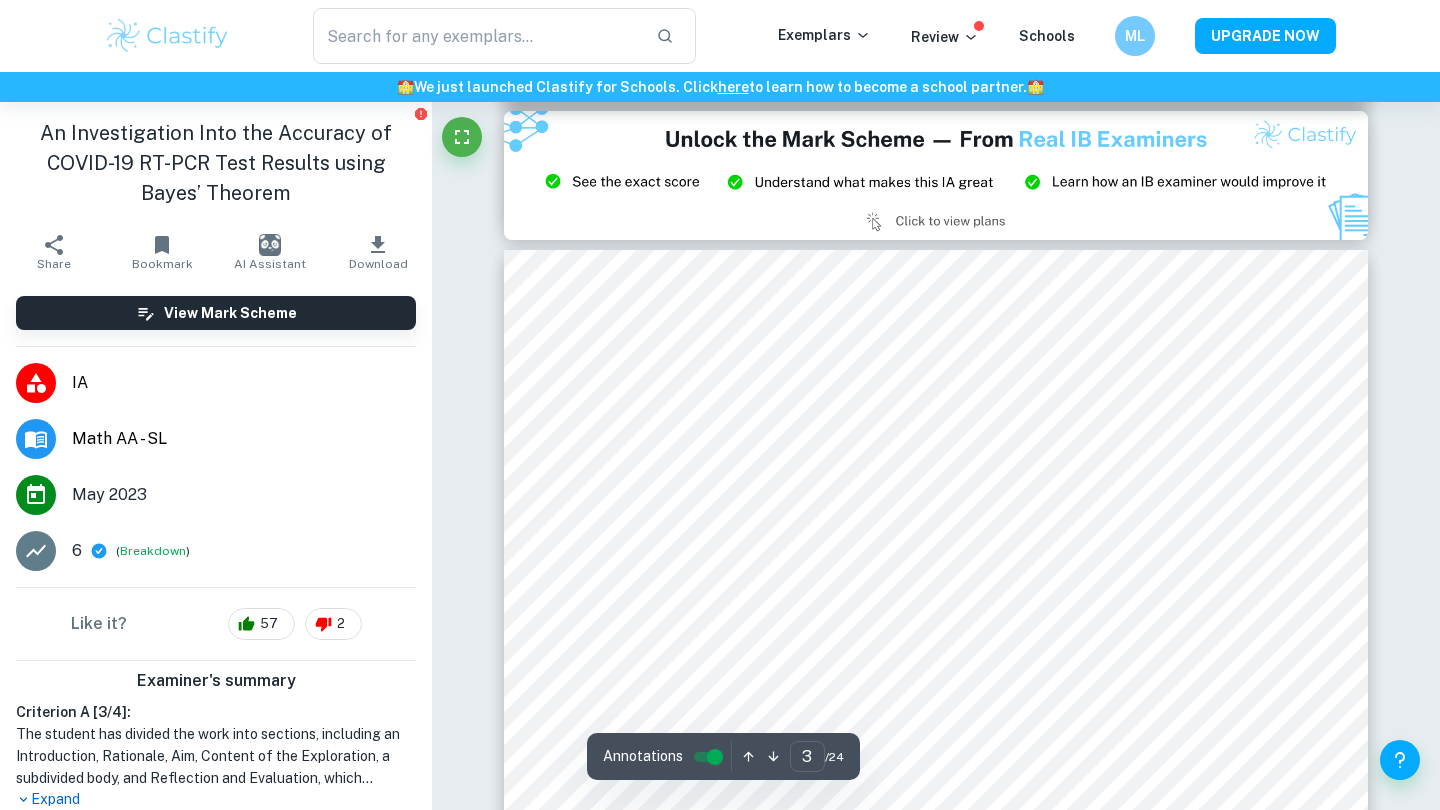 scroll, scrollTop: 2516, scrollLeft: 0, axis: vertical 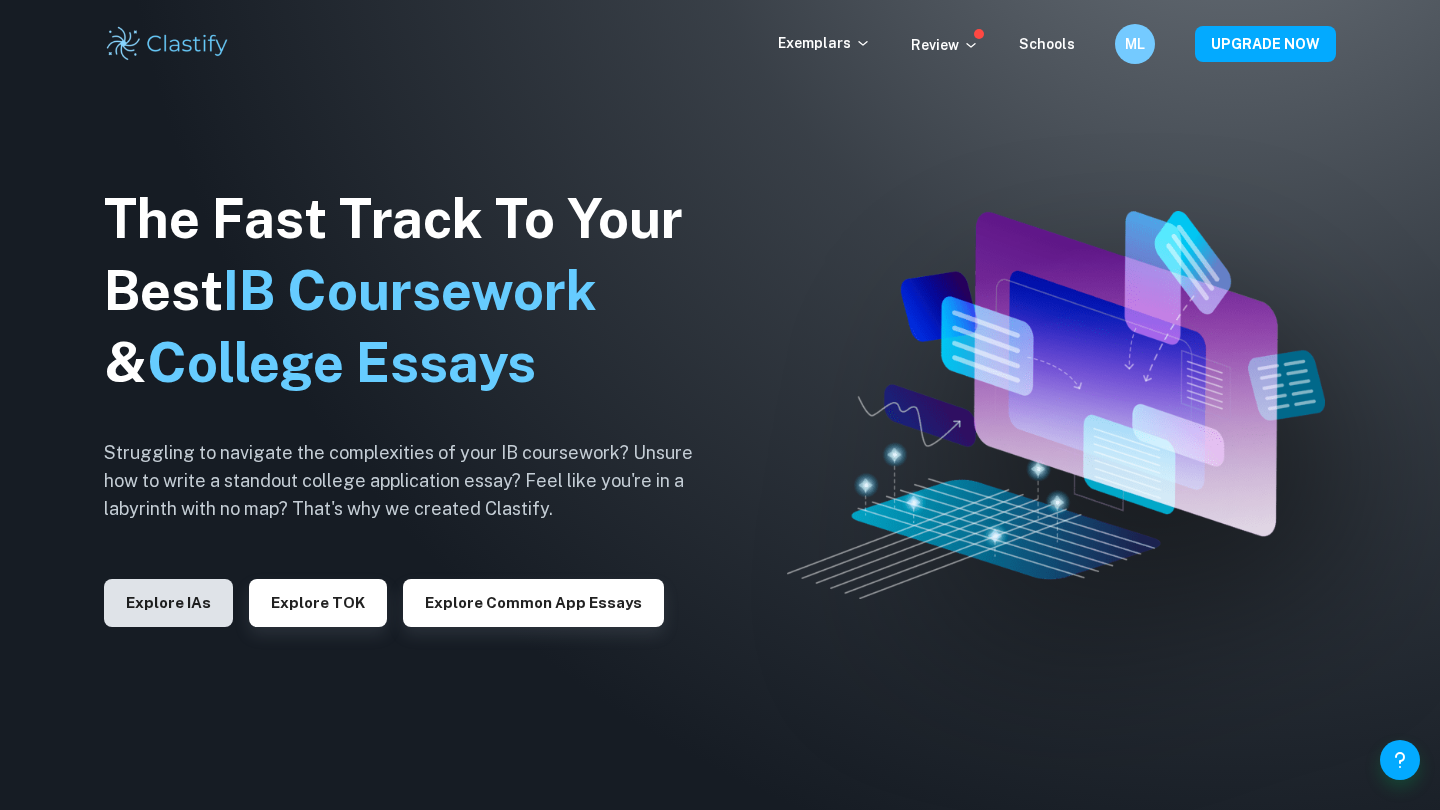 click on "Explore IAs" at bounding box center (168, 603) 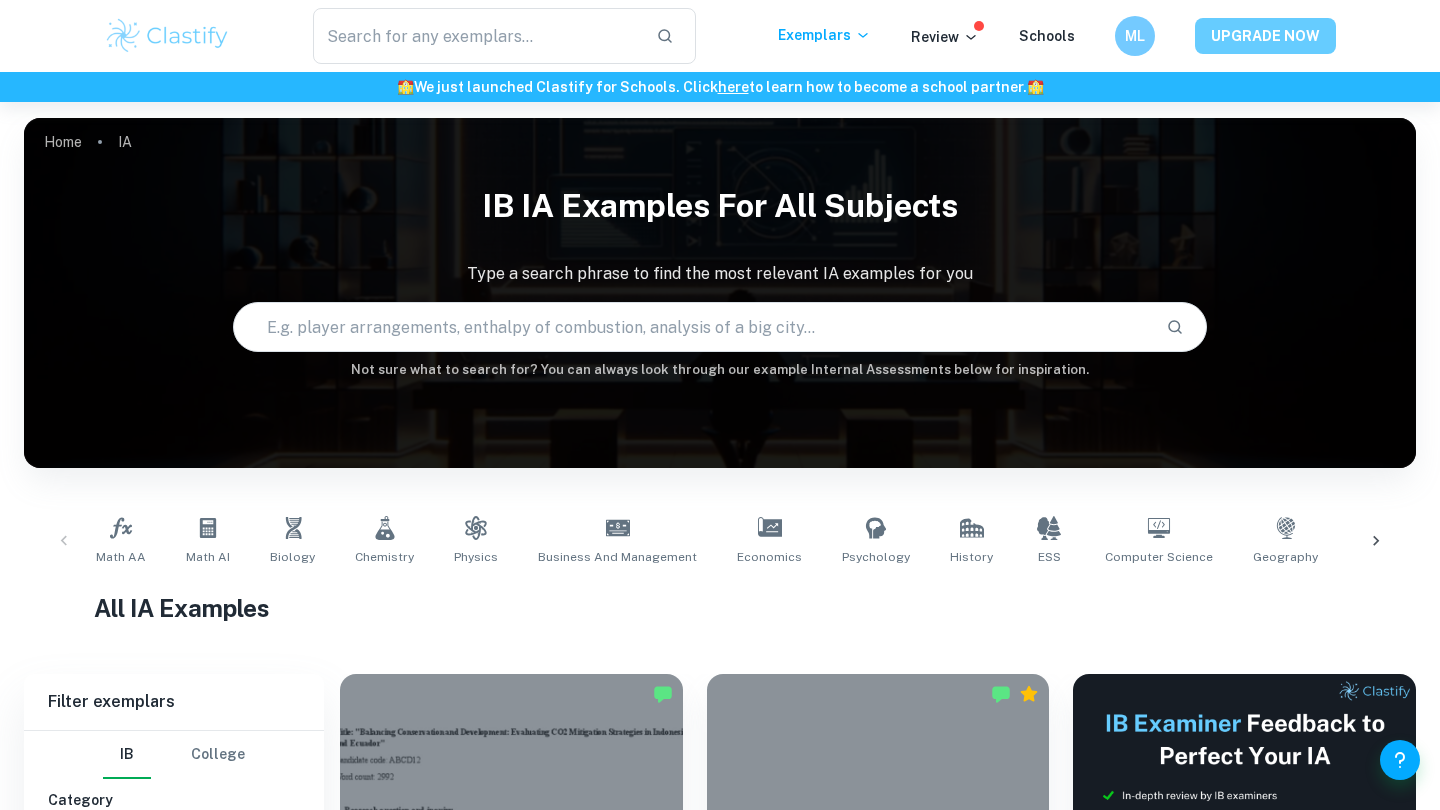 click on "UPGRADE NOW" at bounding box center [1265, 36] 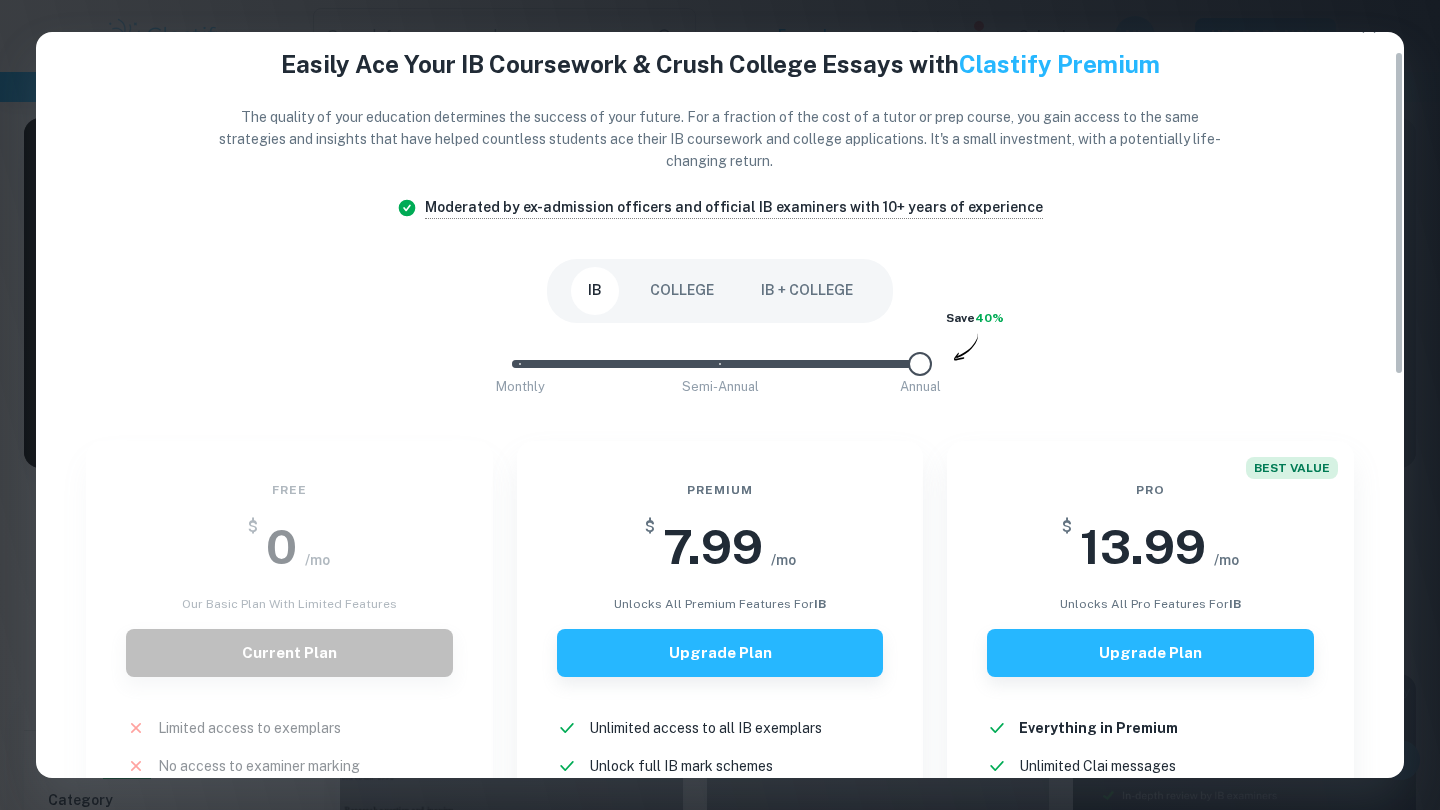 scroll, scrollTop: 51, scrollLeft: 0, axis: vertical 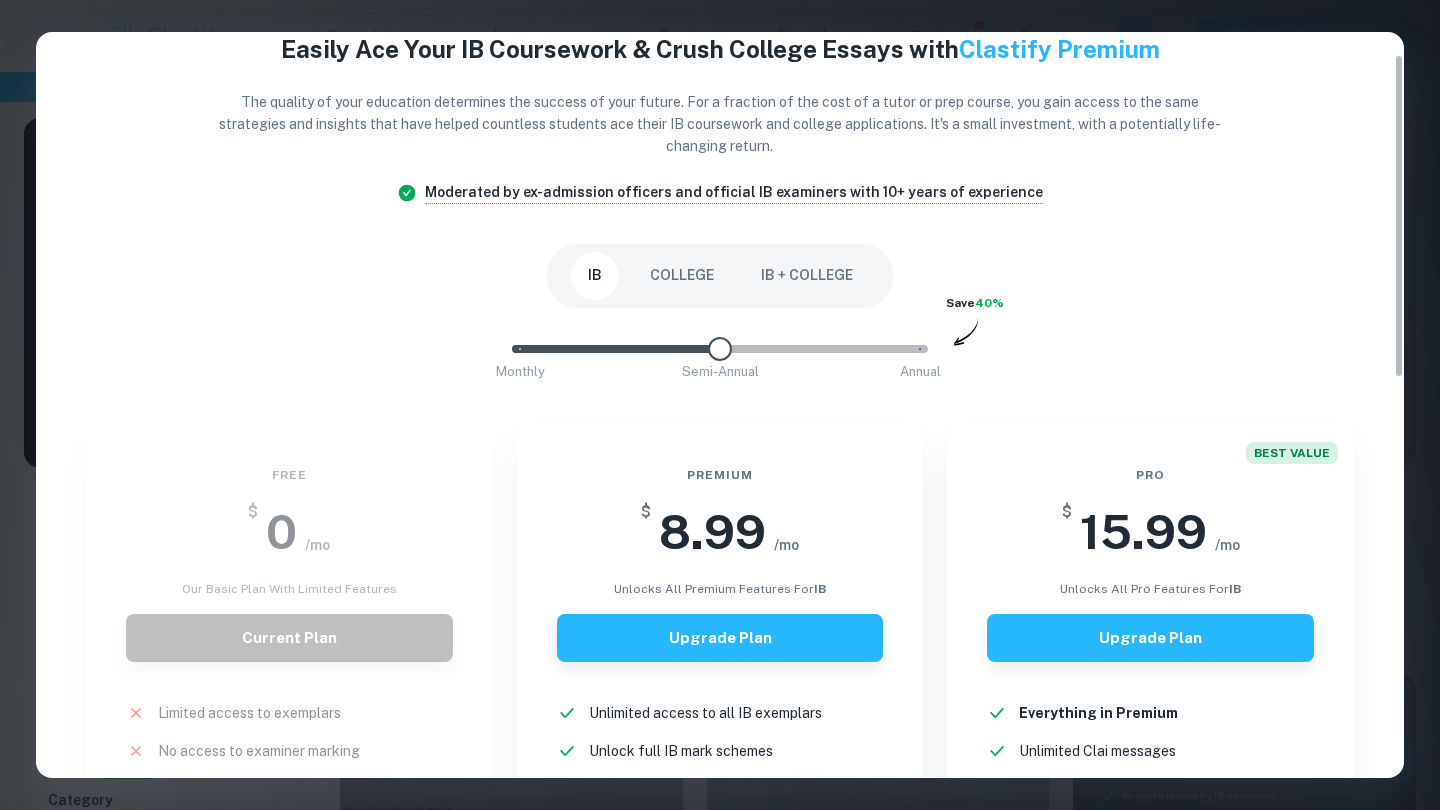 drag, startPoint x: 922, startPoint y: 347, endPoint x: 742, endPoint y: 348, distance: 180.00278 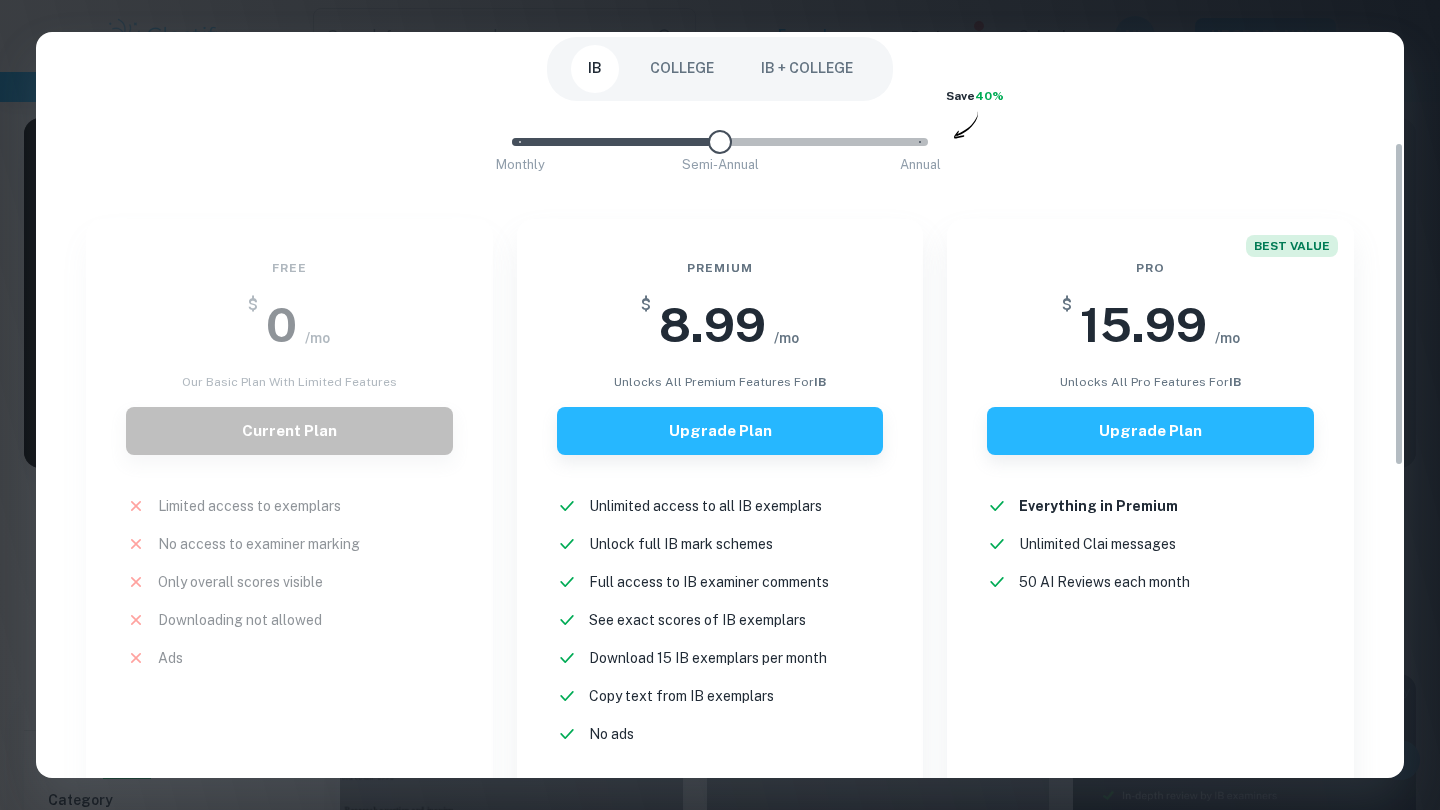 scroll, scrollTop: 261, scrollLeft: 0, axis: vertical 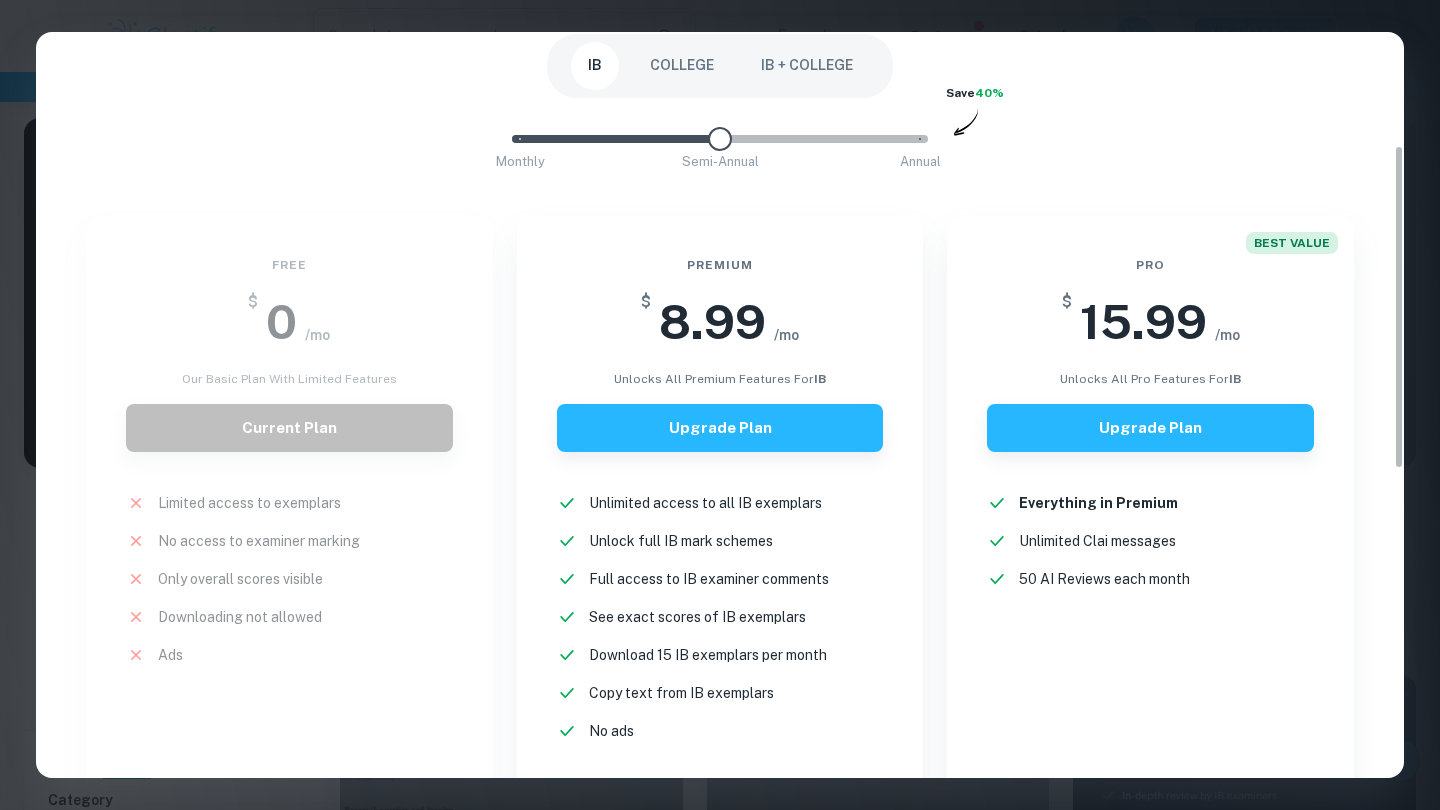 click on "IB + COLLEGE" at bounding box center (807, 66) 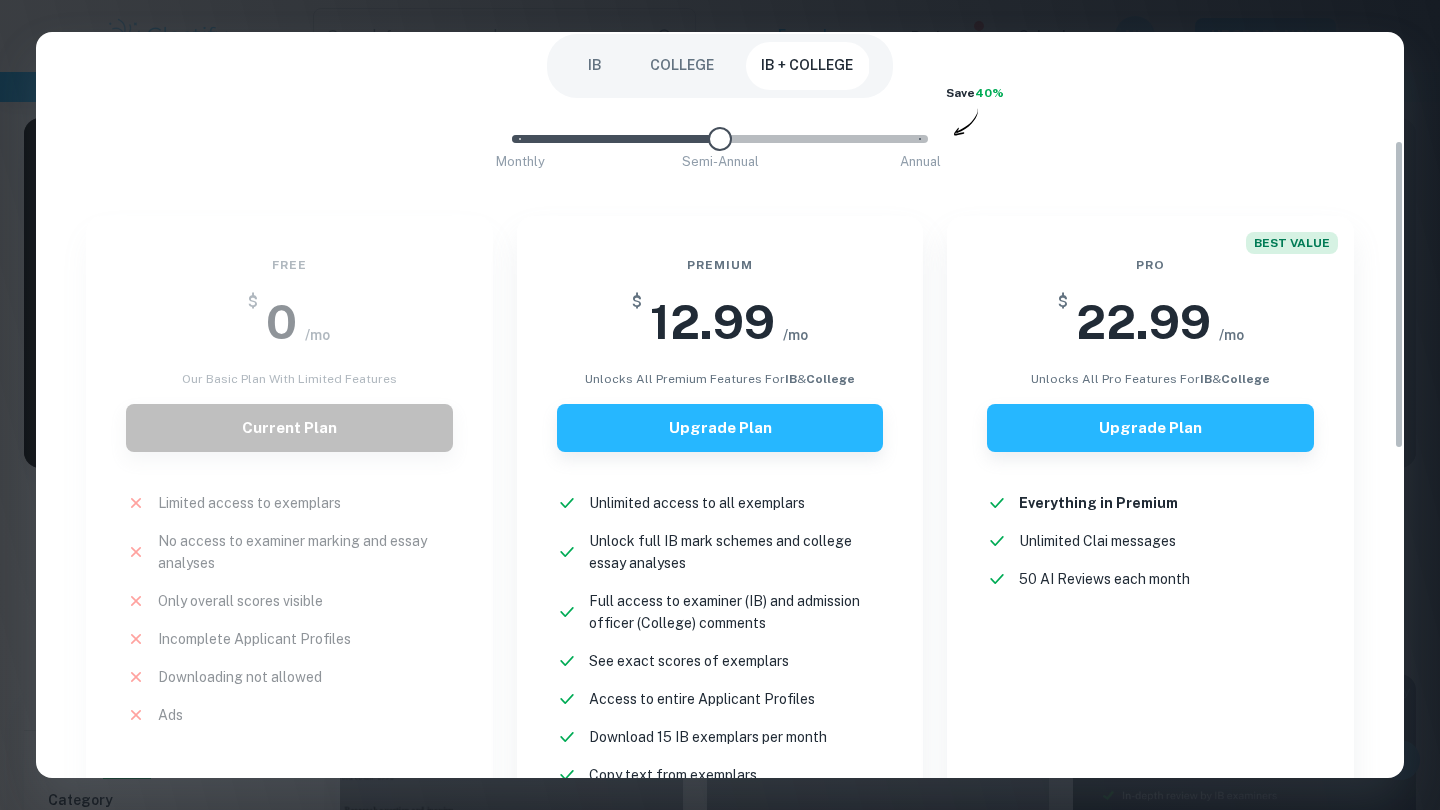 click on "IB" at bounding box center (595, 66) 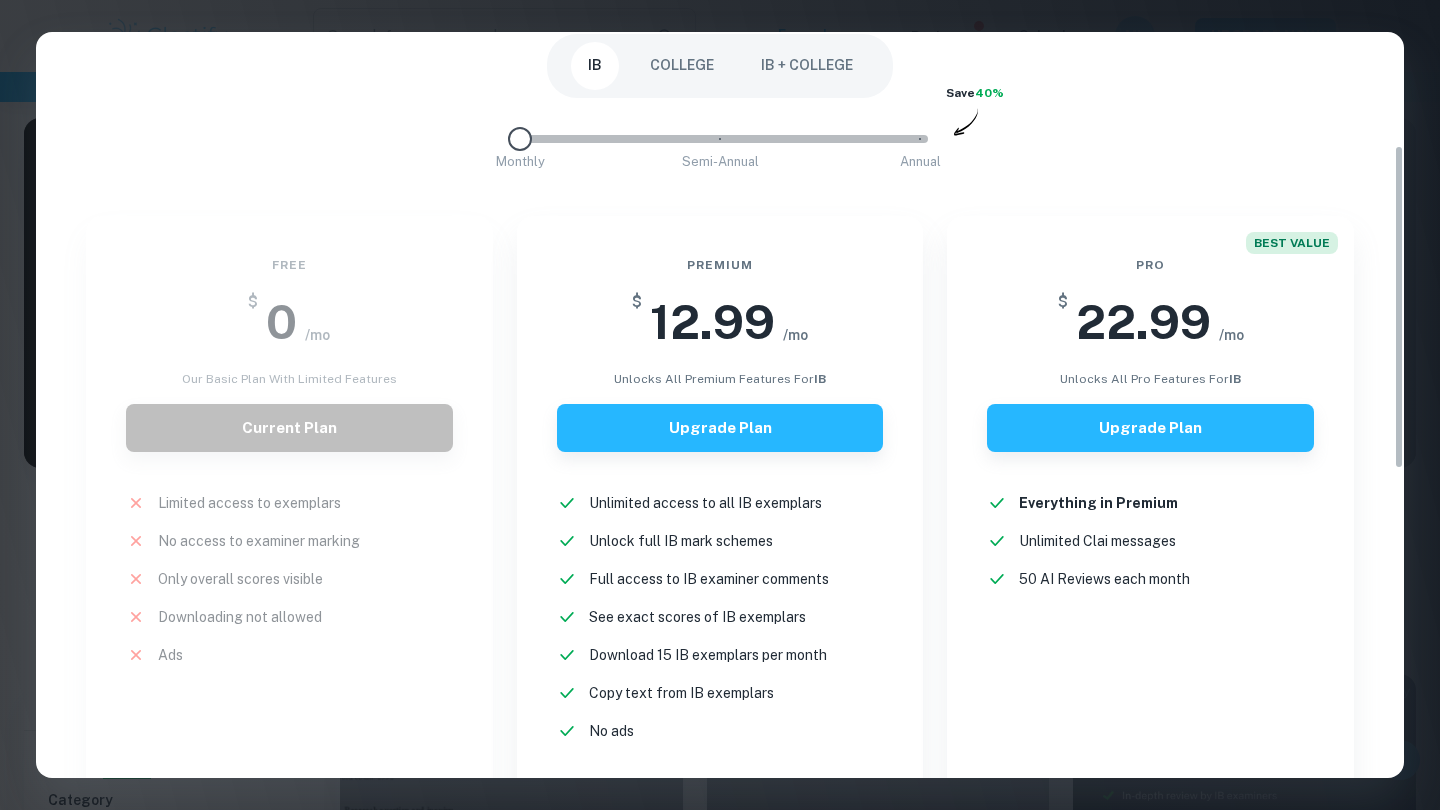 drag, startPoint x: 726, startPoint y: 141, endPoint x: 471, endPoint y: 140, distance: 255.00197 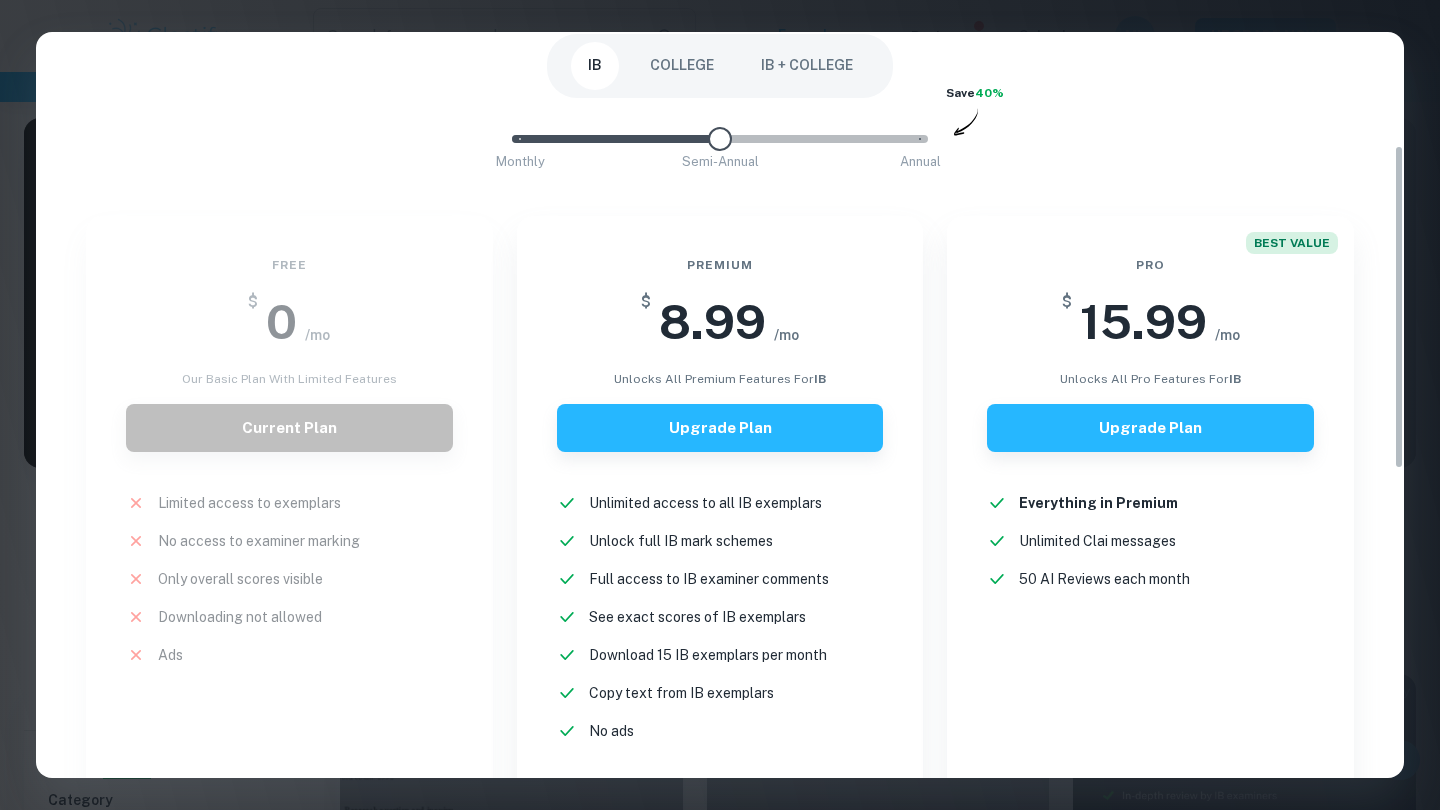 click on "Easily Ace Your IB Coursework & Crush College Essays with  Clastify Premium The quality of your education determines the success of your future. For a fraction of the cost of a tutor or prep course, you gain access to the same strategies and insights that have helped countless students ace their IB coursework and college applications. It's a small investment, with a potentially life-changing return. Moderated by ex-admission officers and official IB examiners with 10+ years of experience IB COLLEGE IB + COLLEGE Monthly Semi-Annual Annual Save  40% Free $ 0 /mo Our basic plan with limited features Current Plan Limited access to exemplars New! No access to examiner marking New! Only overall scores visible New! Downloading not allowed New! Ads New! Premium $ 8.99 /mo unlocks all premium features for  IB Upgrade Plan Unlimited access to all IB exemplars New! Unlock full IB mark schemes New! Full access to IB examiner comments New! See exact scores of IB exemplars New! Download 15 IB exemplars per month New! New!" at bounding box center (720, 405) 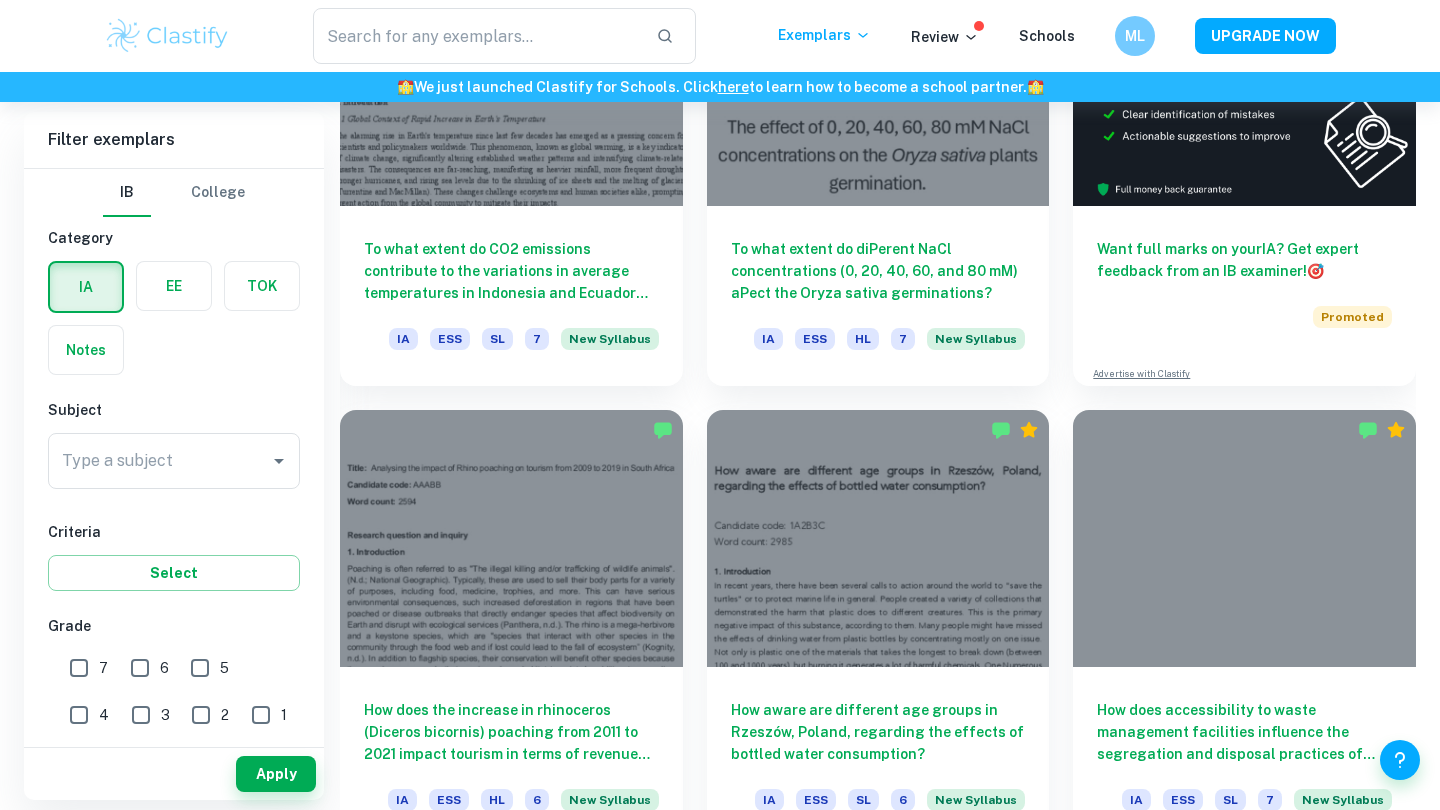 scroll, scrollTop: 724, scrollLeft: 0, axis: vertical 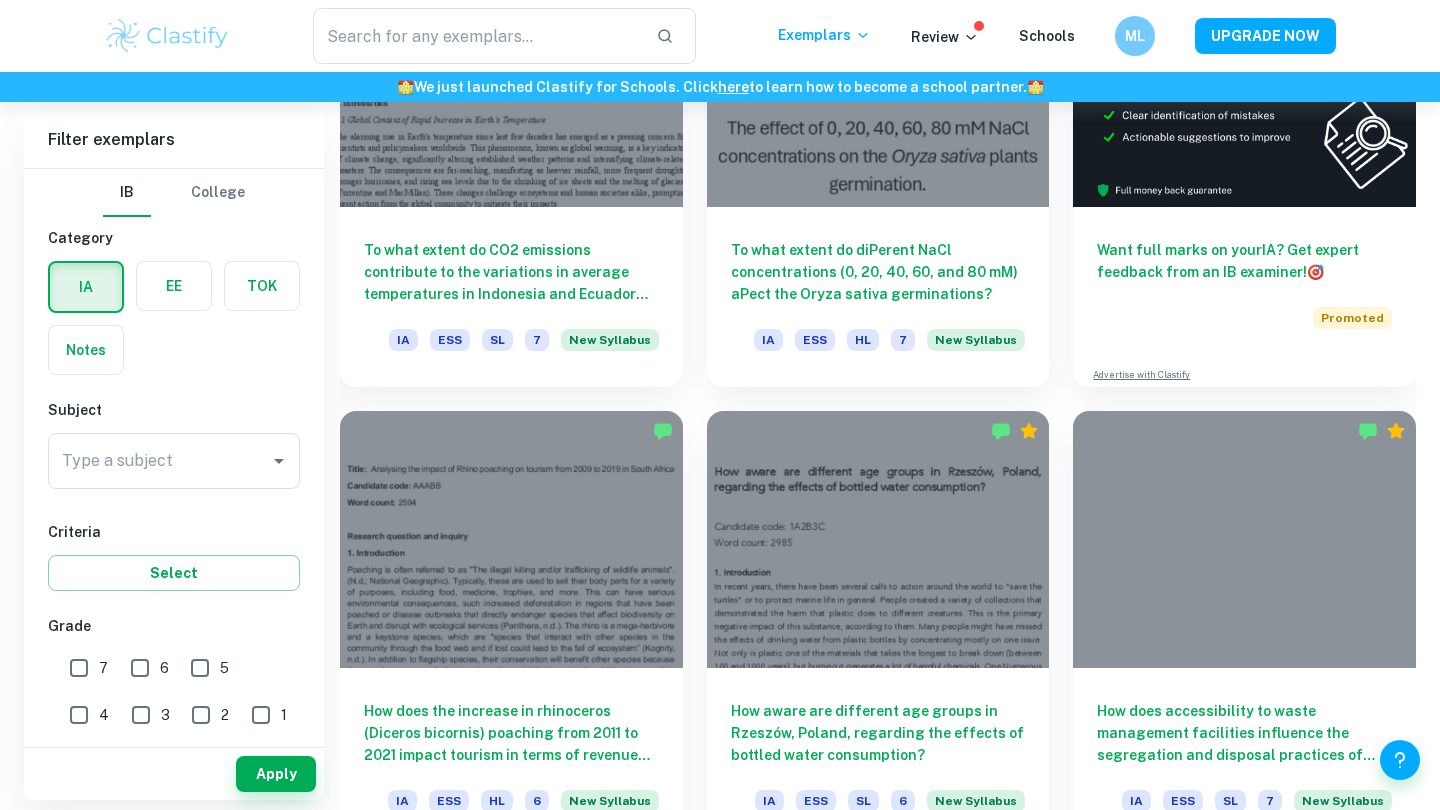 click on "​ Exemplars Review Schools ML UPGRADE NOW" at bounding box center (720, 36) 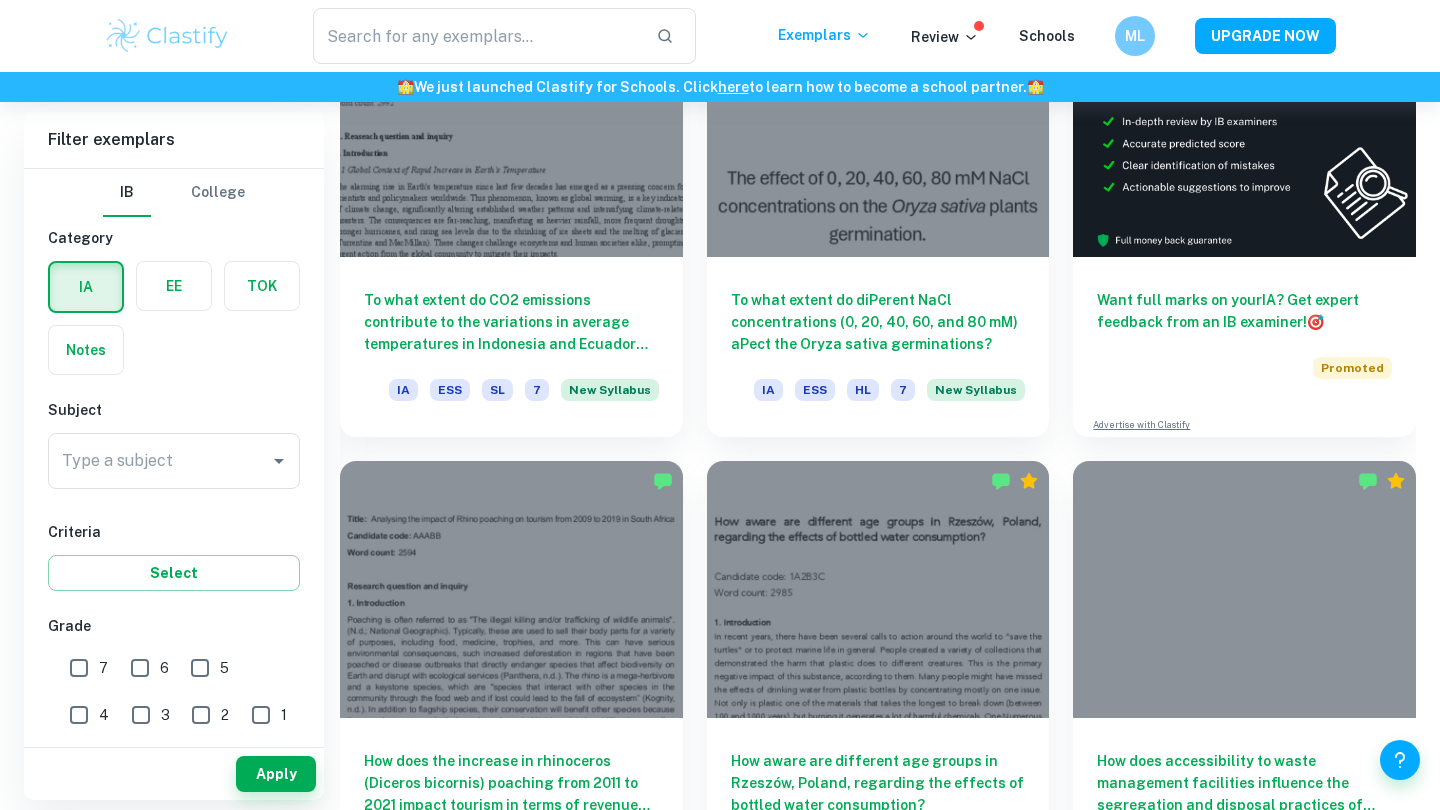 scroll, scrollTop: 674, scrollLeft: 0, axis: vertical 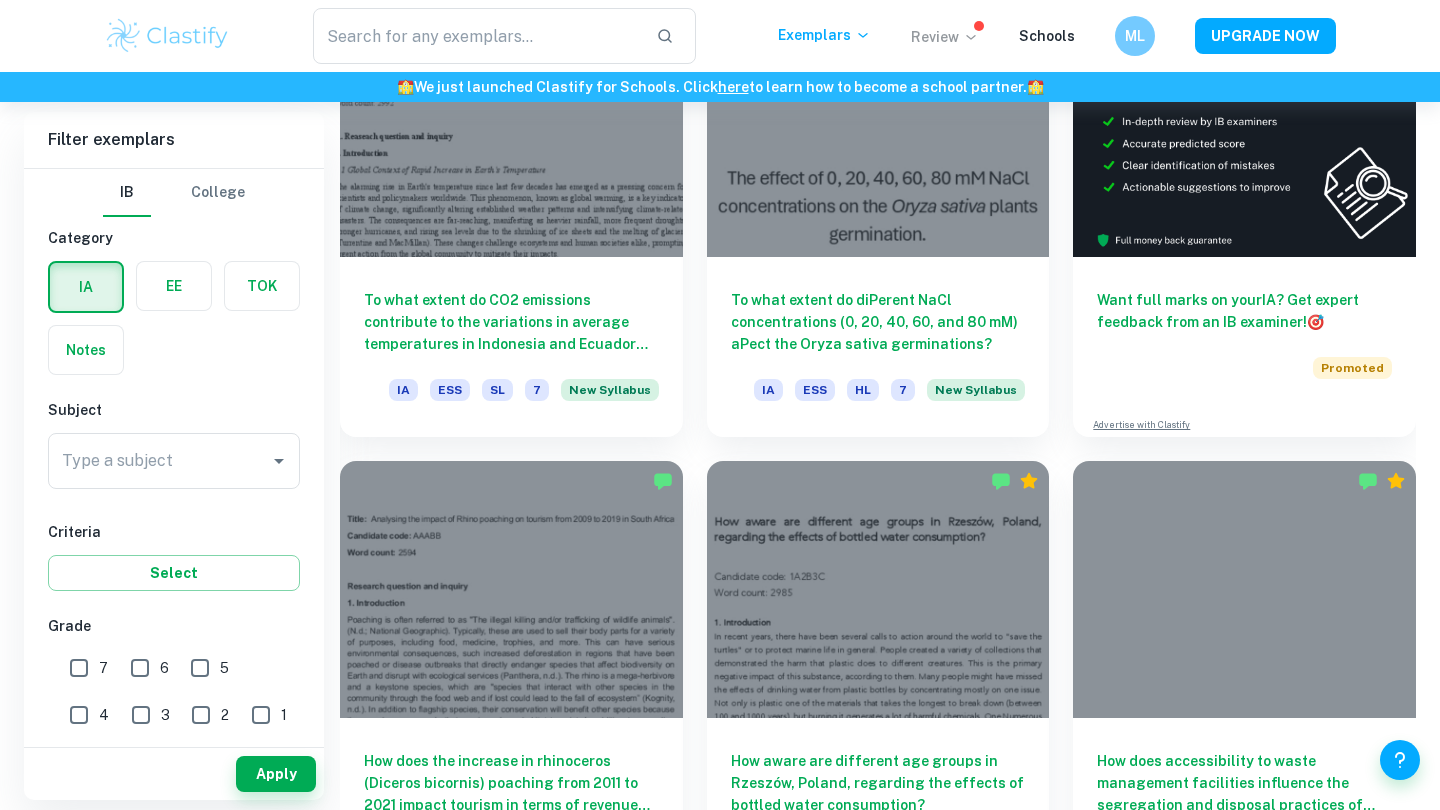 click on "Review" at bounding box center [945, 37] 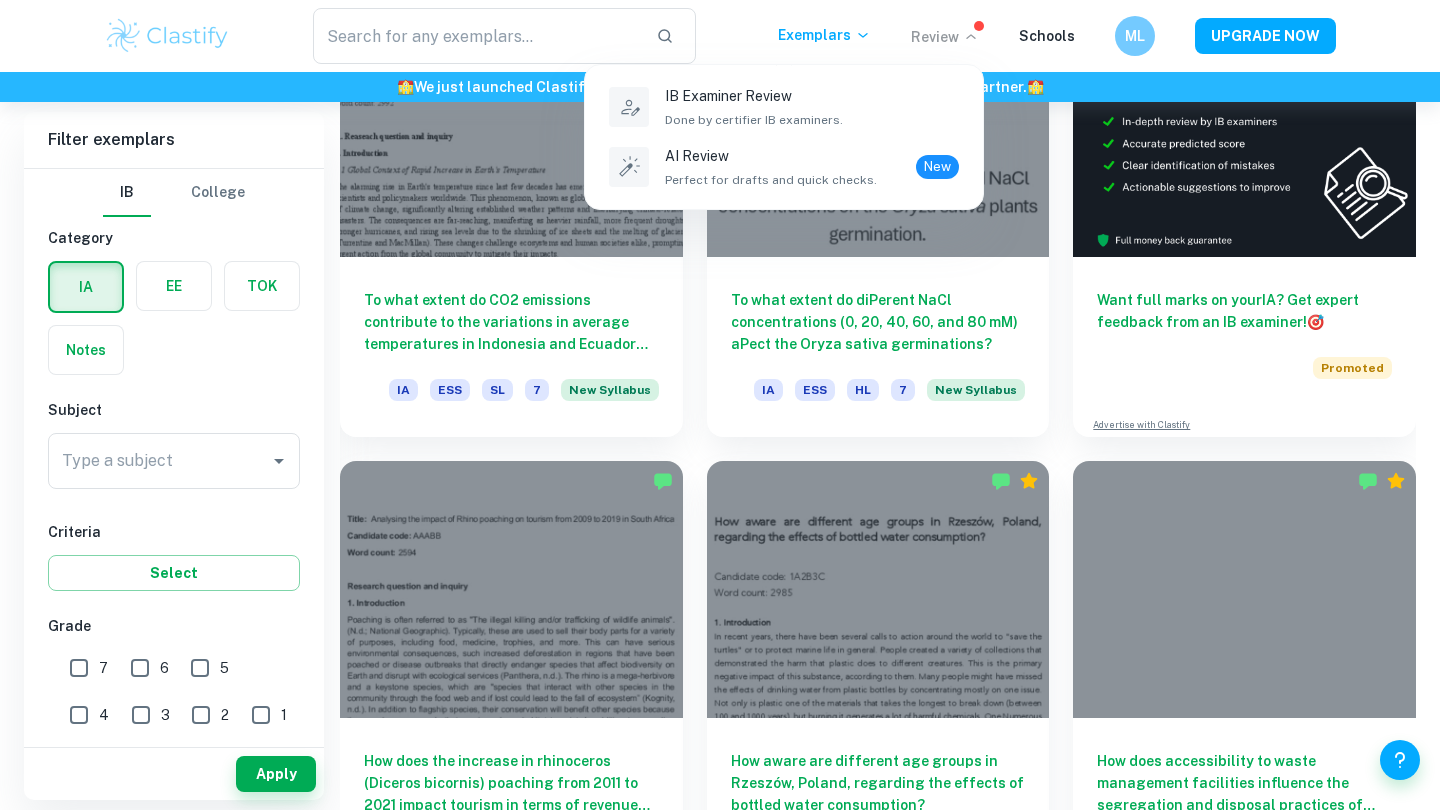 click at bounding box center [720, 405] 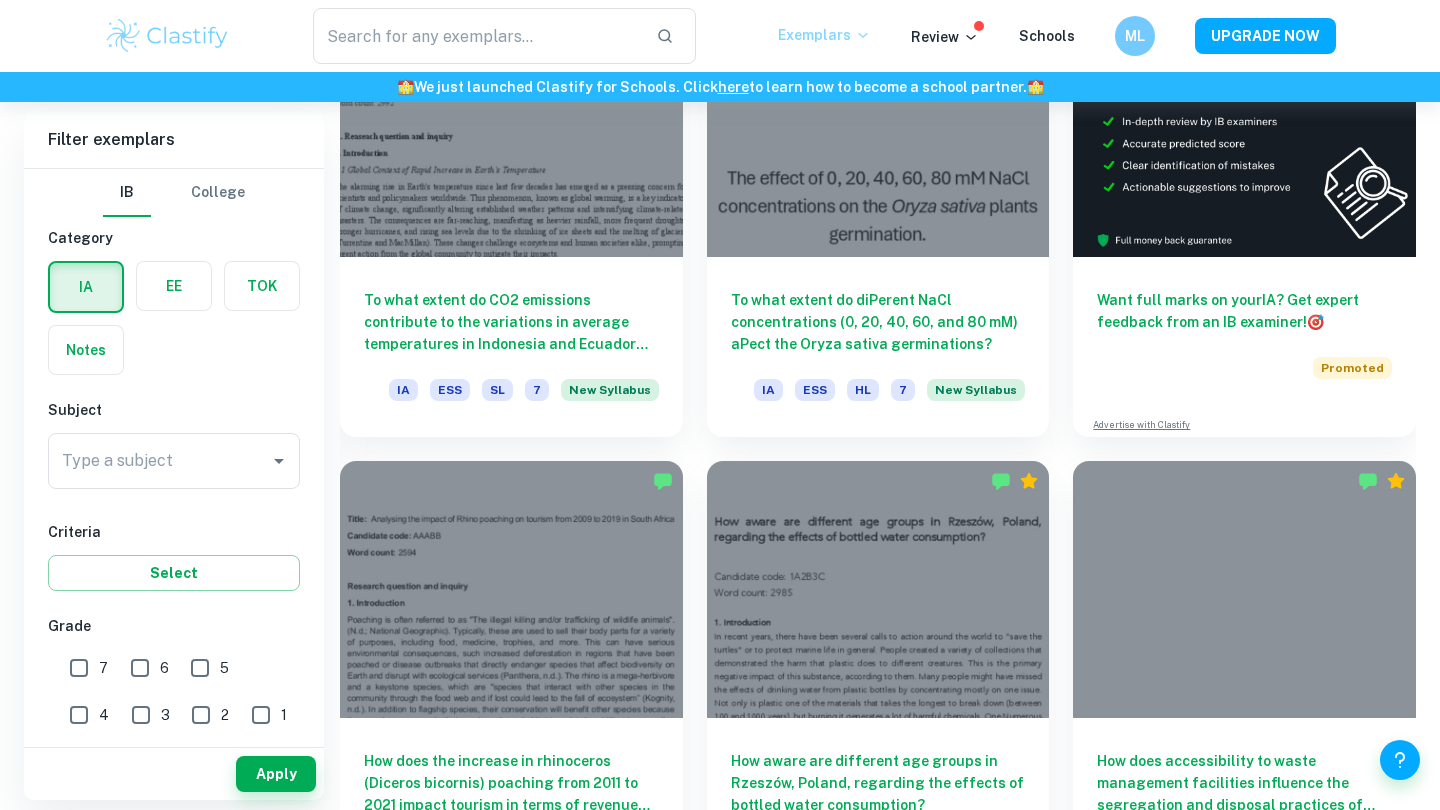 click on "Exemplars" at bounding box center (824, 35) 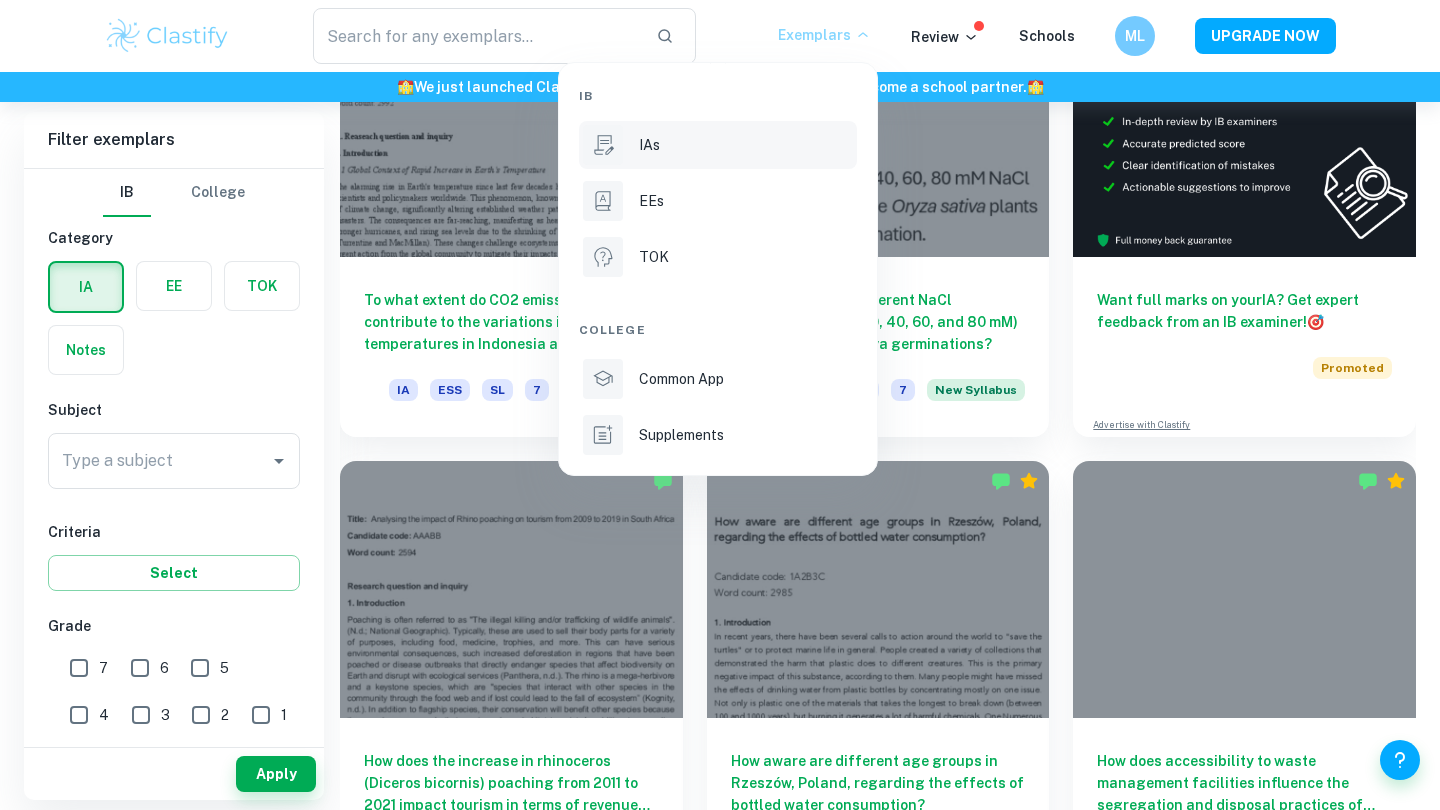 click at bounding box center (720, 405) 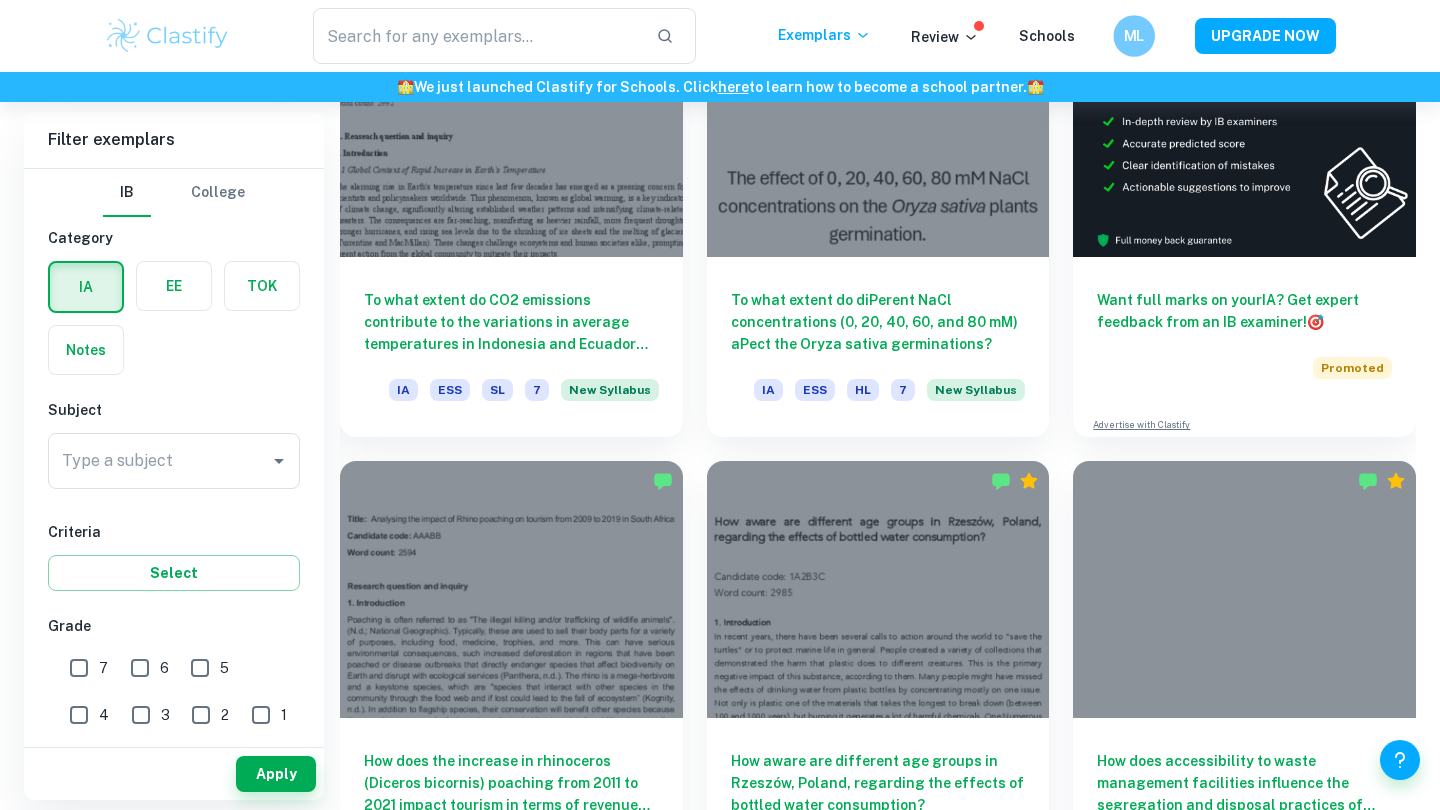 click on "ML" at bounding box center [1134, 36] 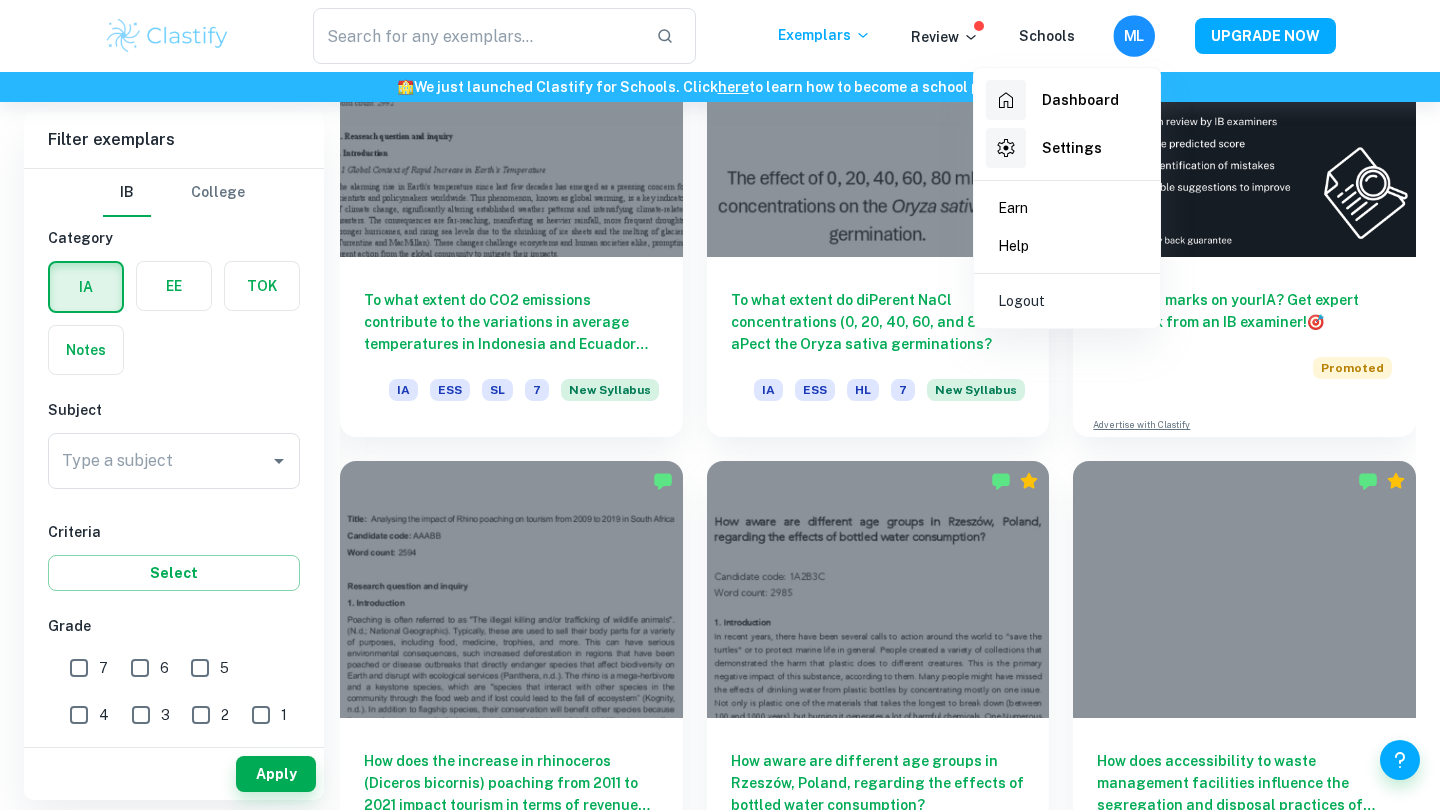 click at bounding box center (720, 405) 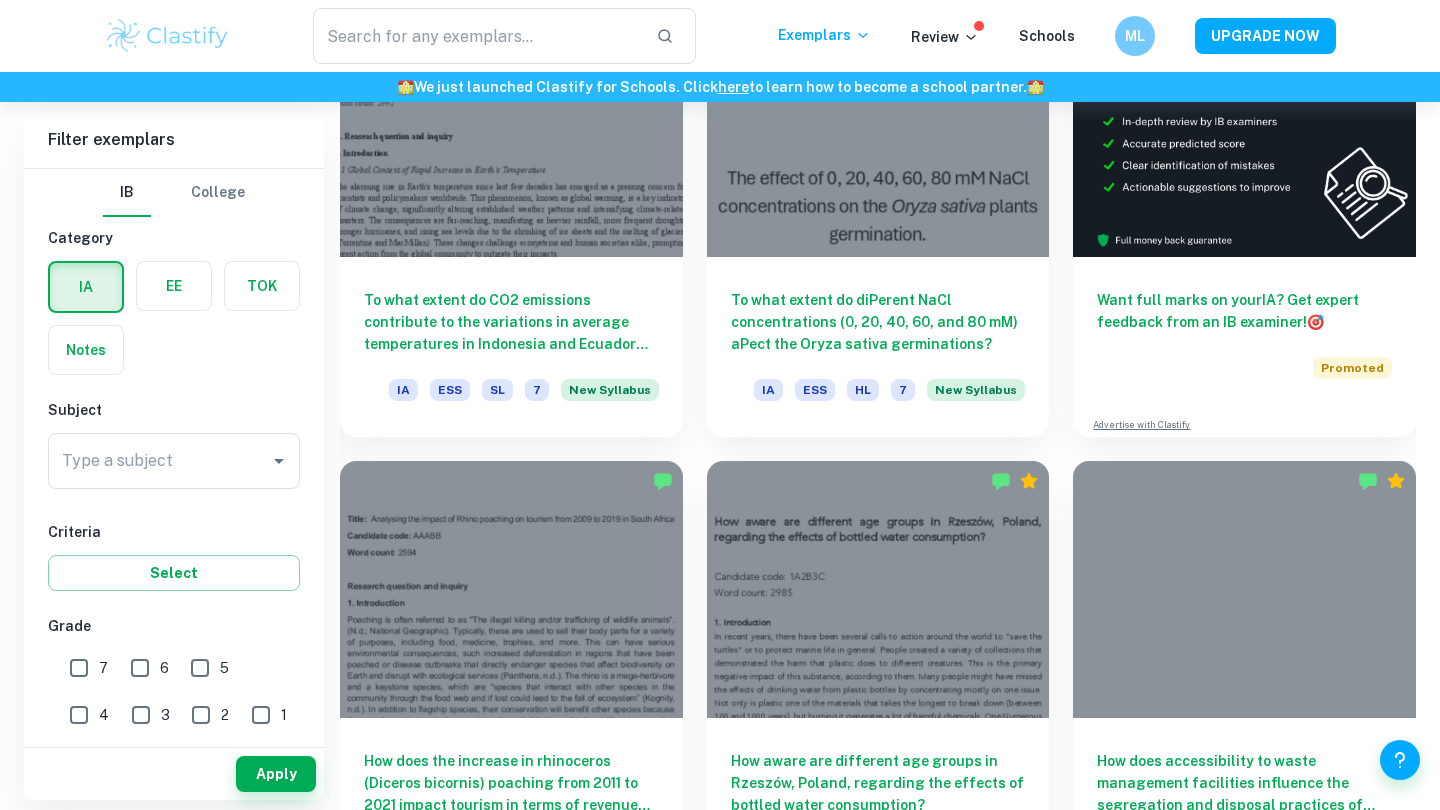 click at bounding box center (167, 36) 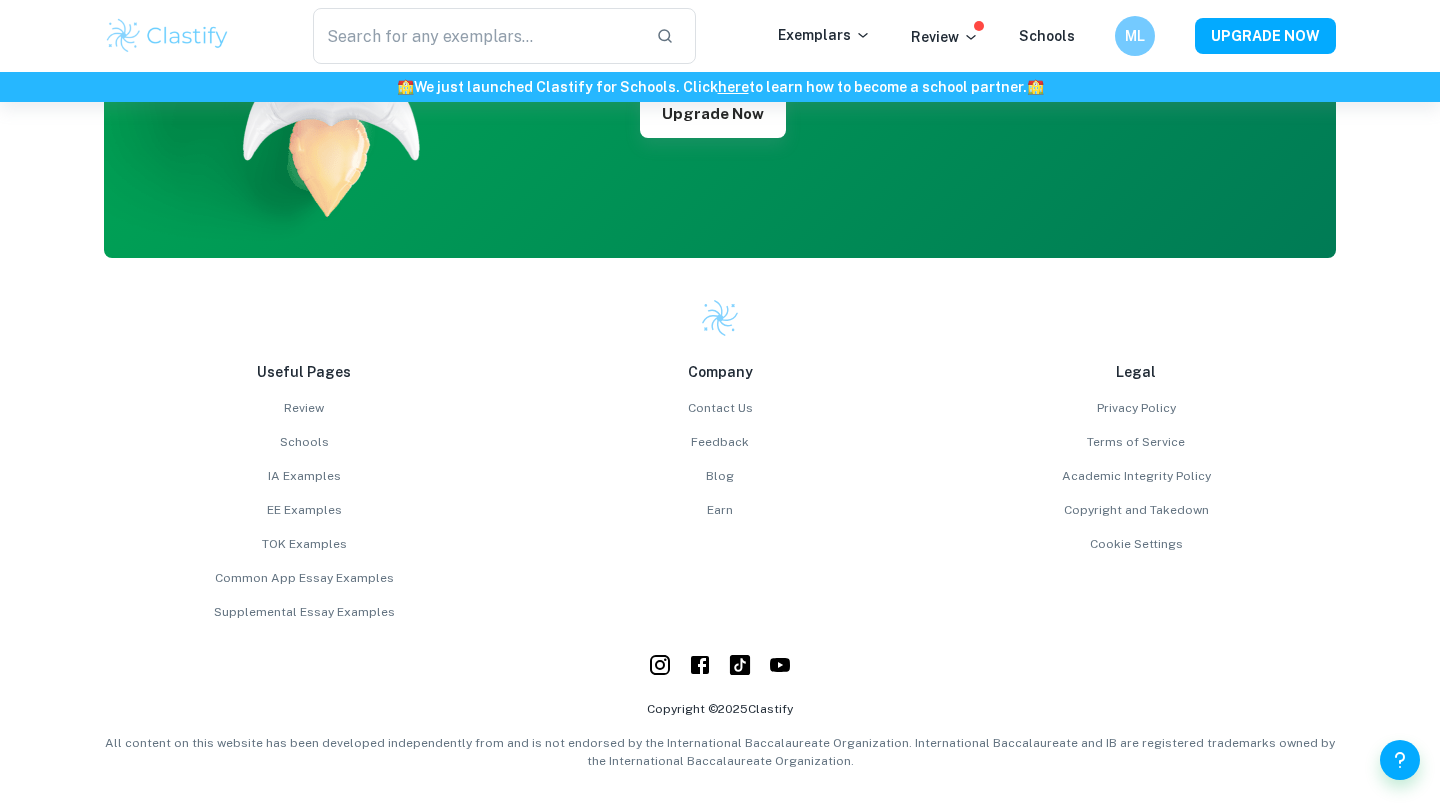 scroll, scrollTop: 5059, scrollLeft: 0, axis: vertical 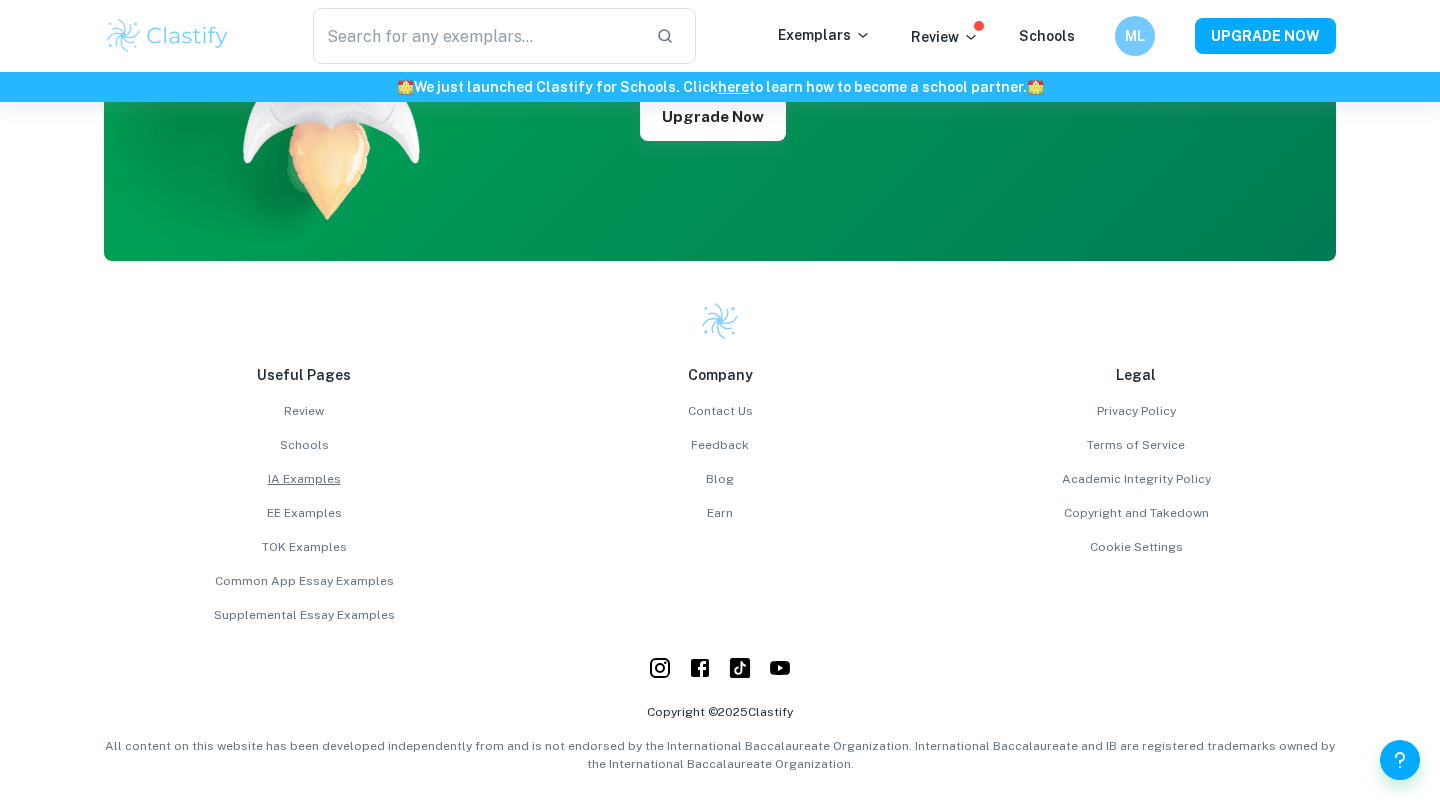click on "IA Examples" at bounding box center (304, 479) 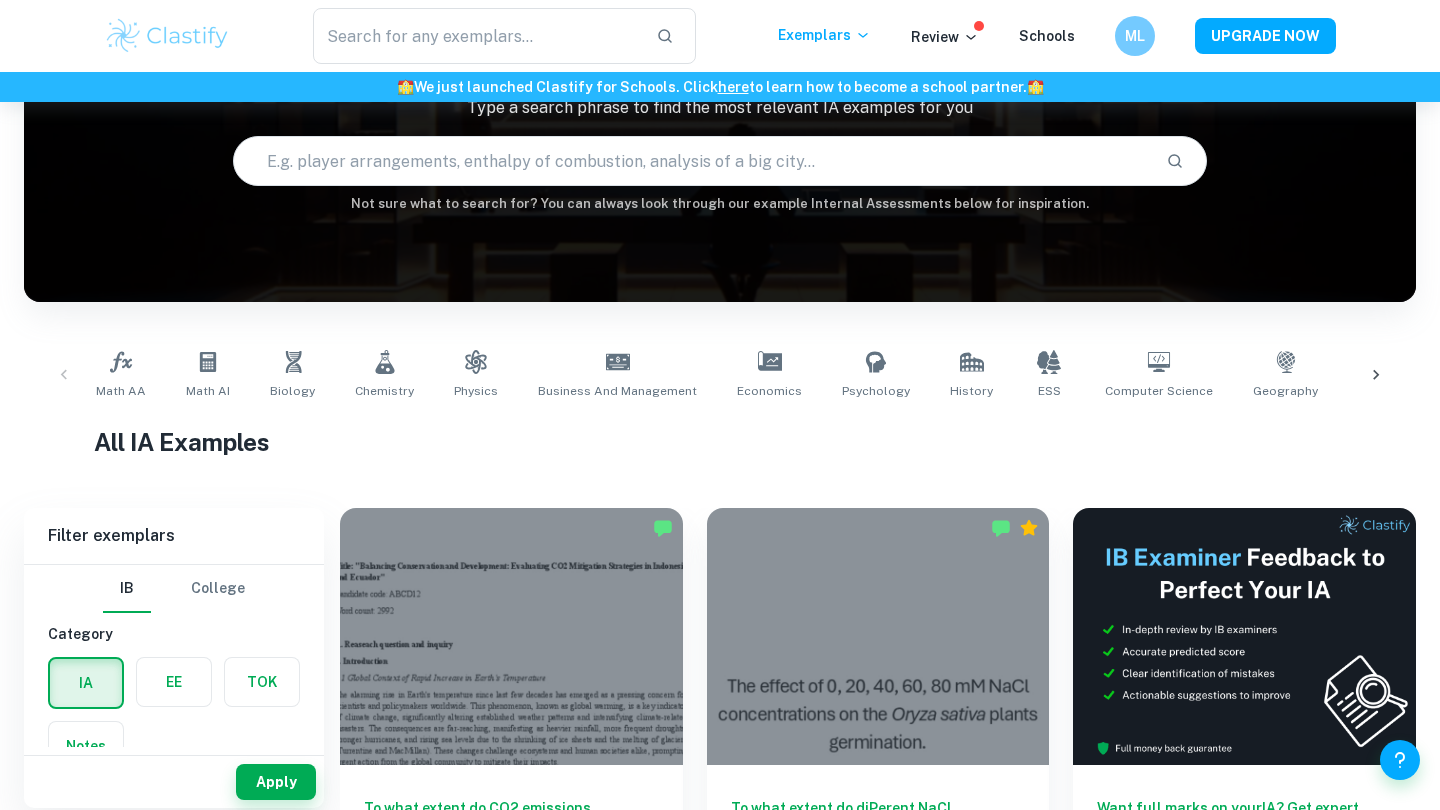 scroll, scrollTop: 173, scrollLeft: 0, axis: vertical 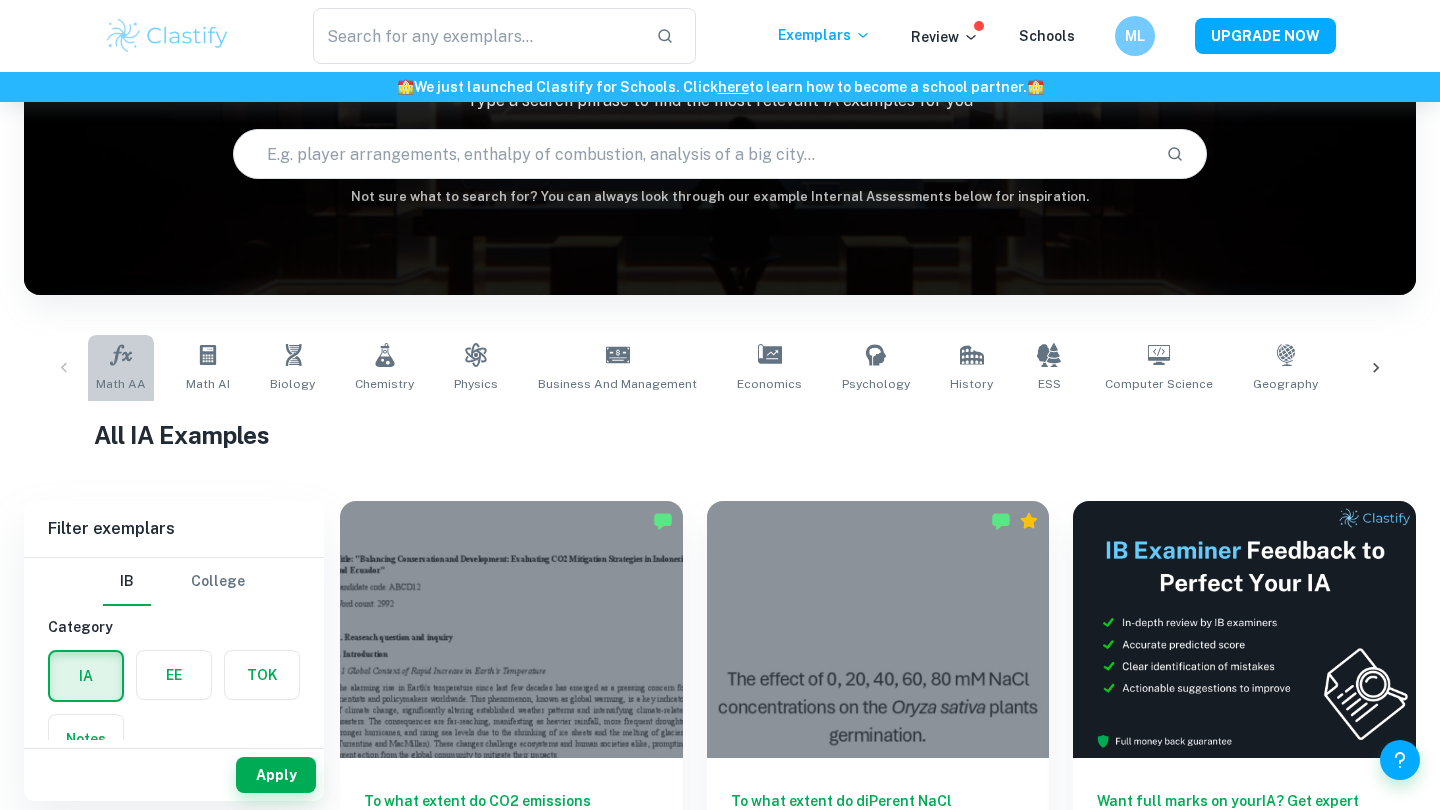 click on "Math AA" at bounding box center (121, 368) 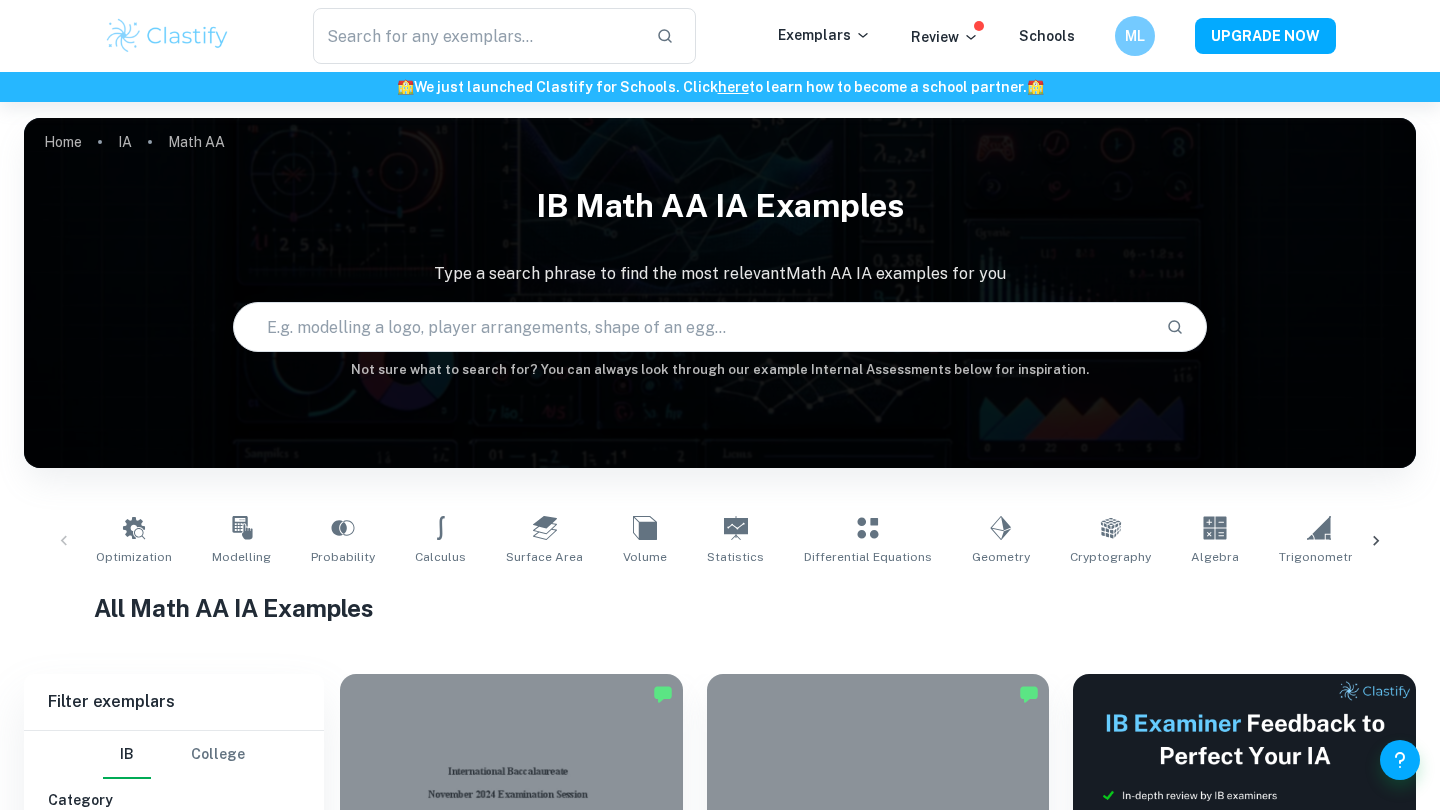 scroll, scrollTop: 0, scrollLeft: 0, axis: both 